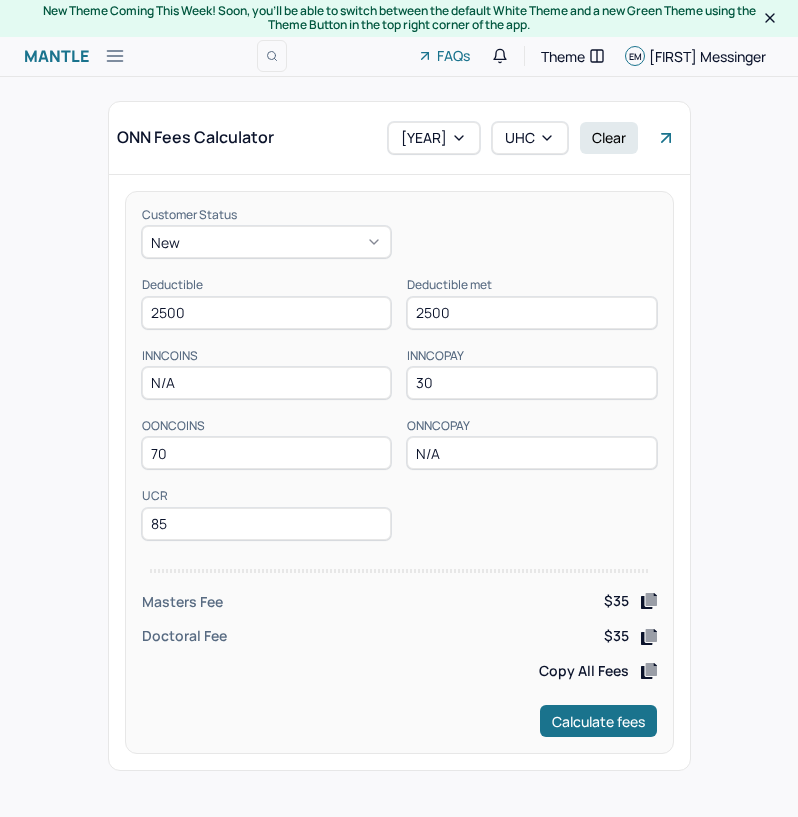 scroll, scrollTop: 0, scrollLeft: 0, axis: both 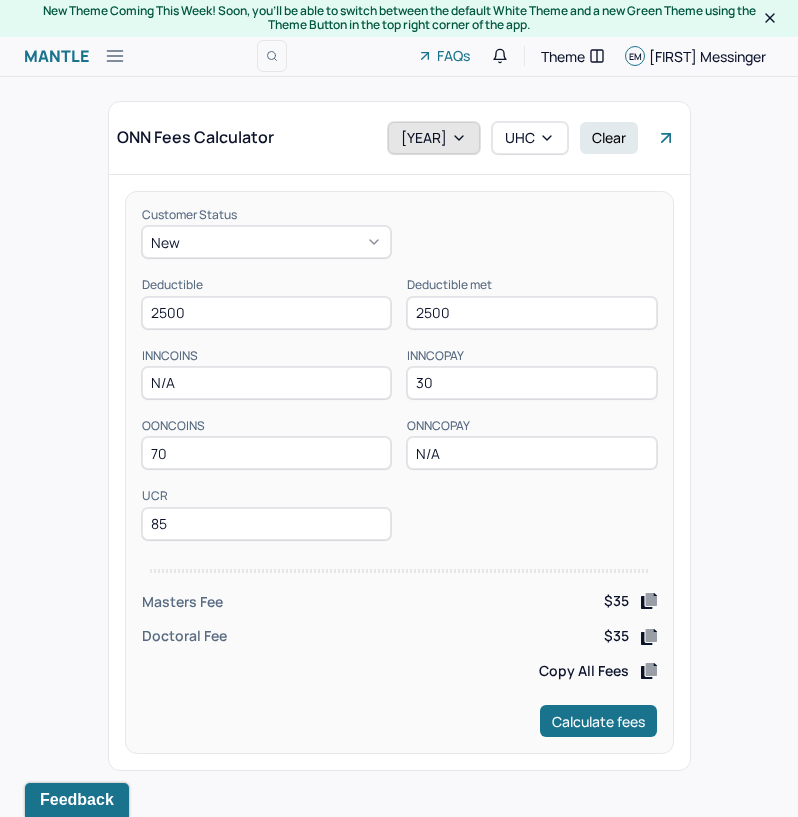 click on "2025" at bounding box center (434, 138) 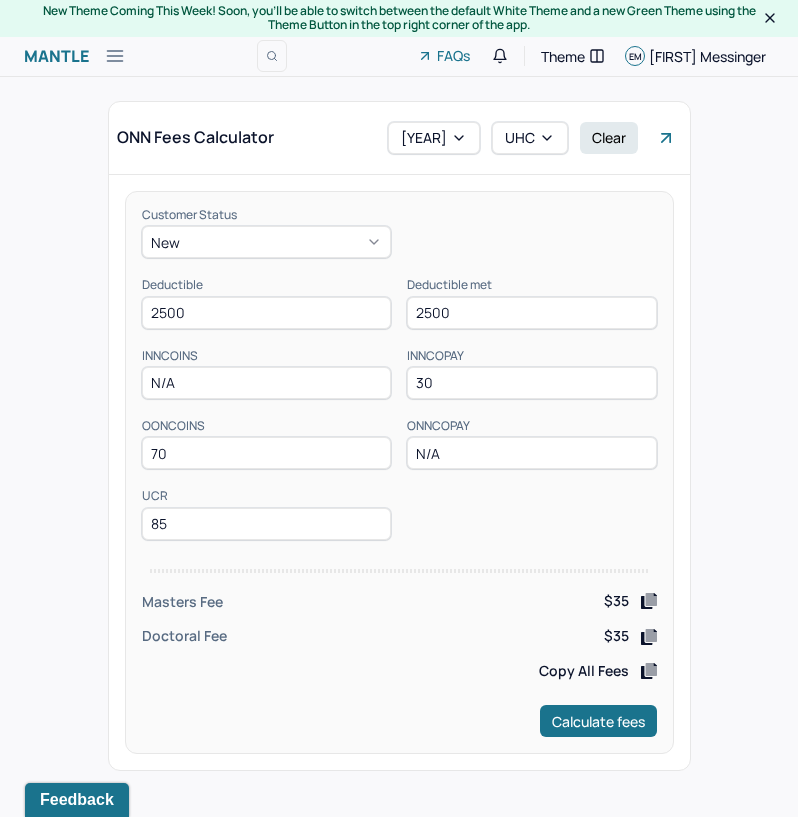 click on "ONN Fees Calculator 2025 UHC Clear" at bounding box center [399, 138] 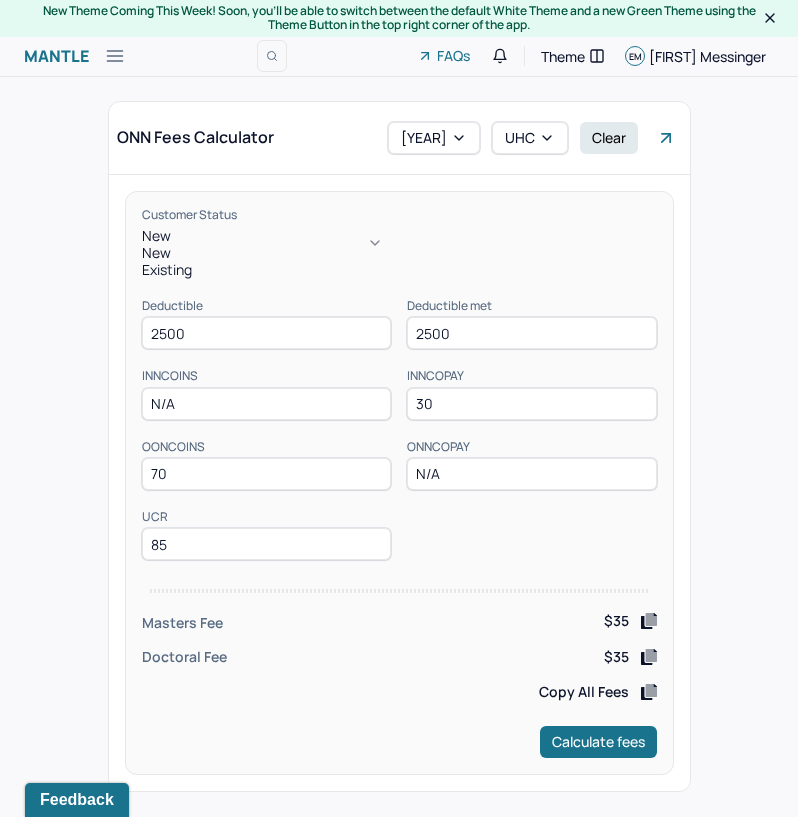 click on "New" at bounding box center (267, 235) 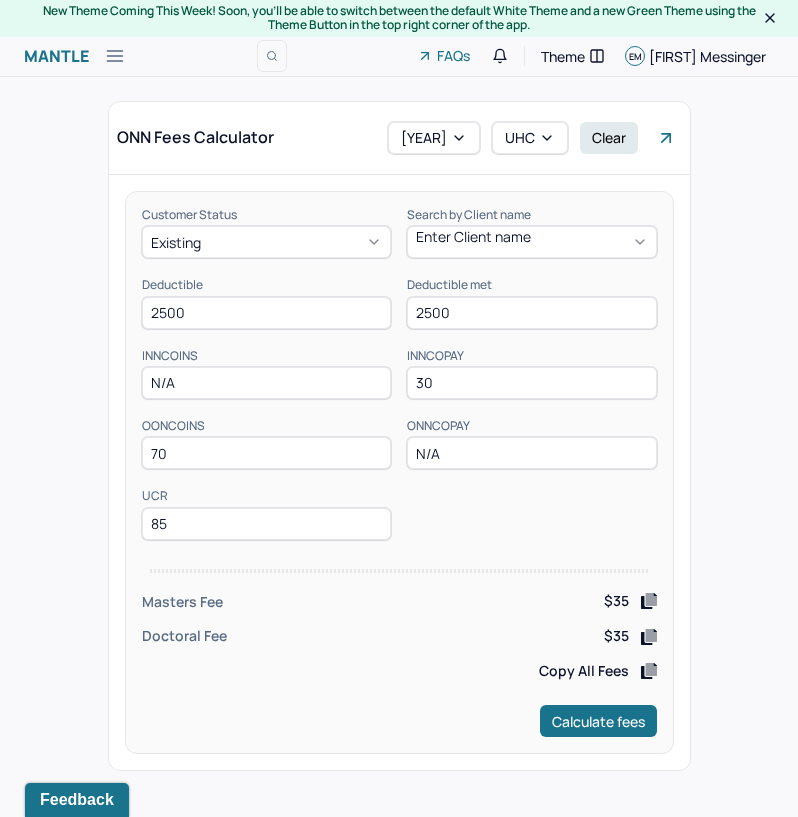 drag, startPoint x: 248, startPoint y: 308, endPoint x: 56, endPoint y: 312, distance: 192.04166 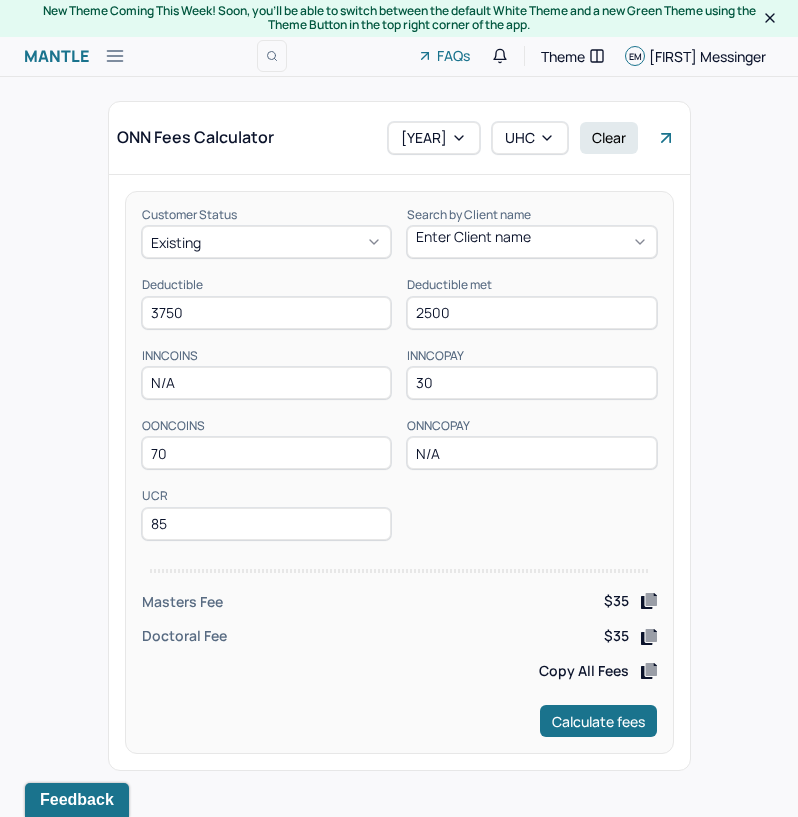 type on "3750" 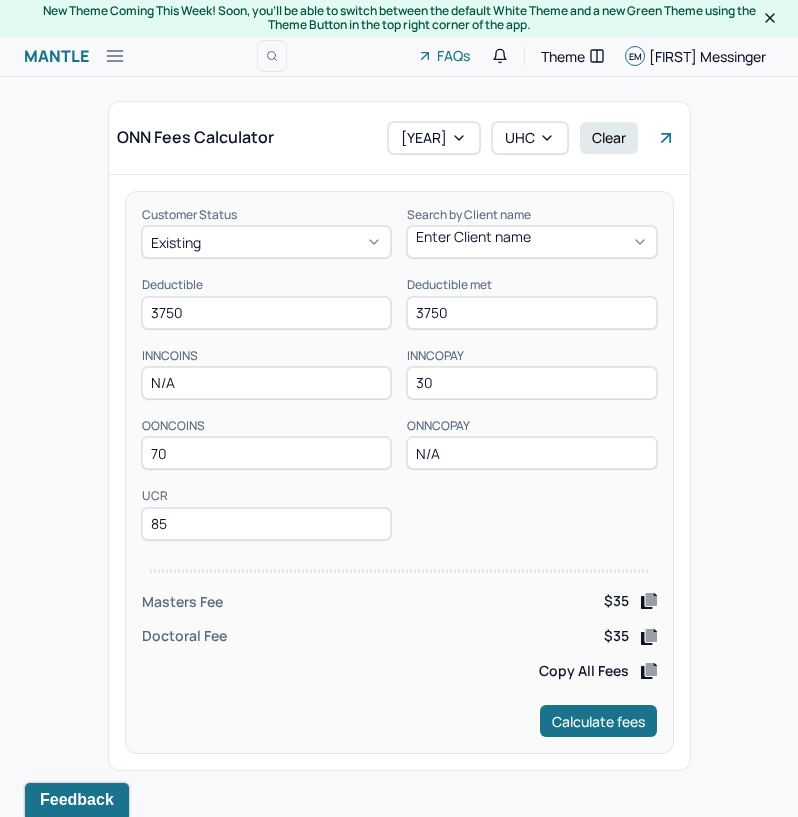 type on "3750" 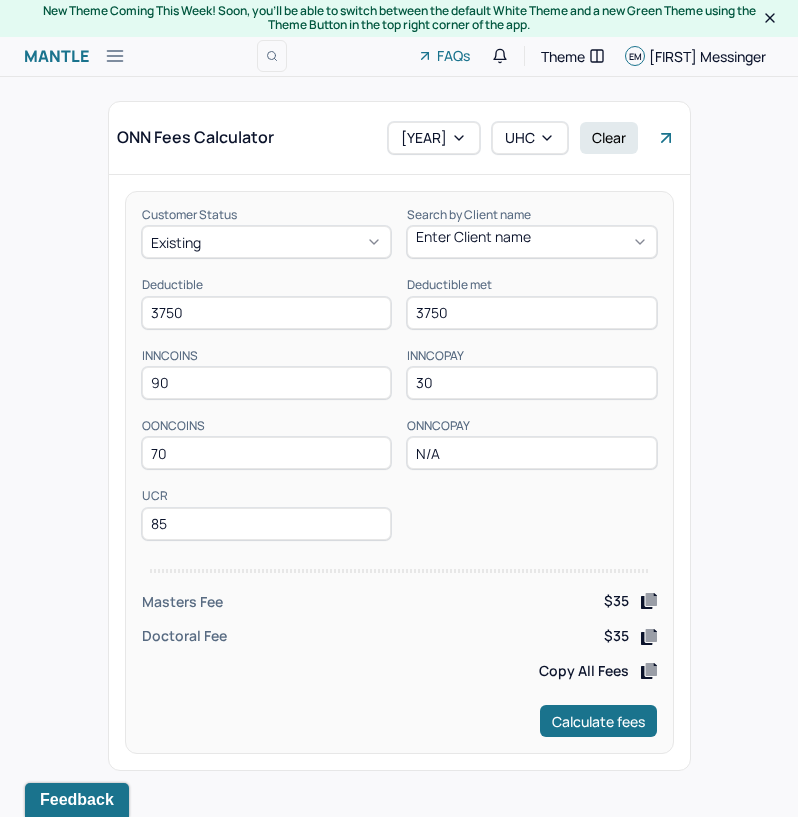 type on "90" 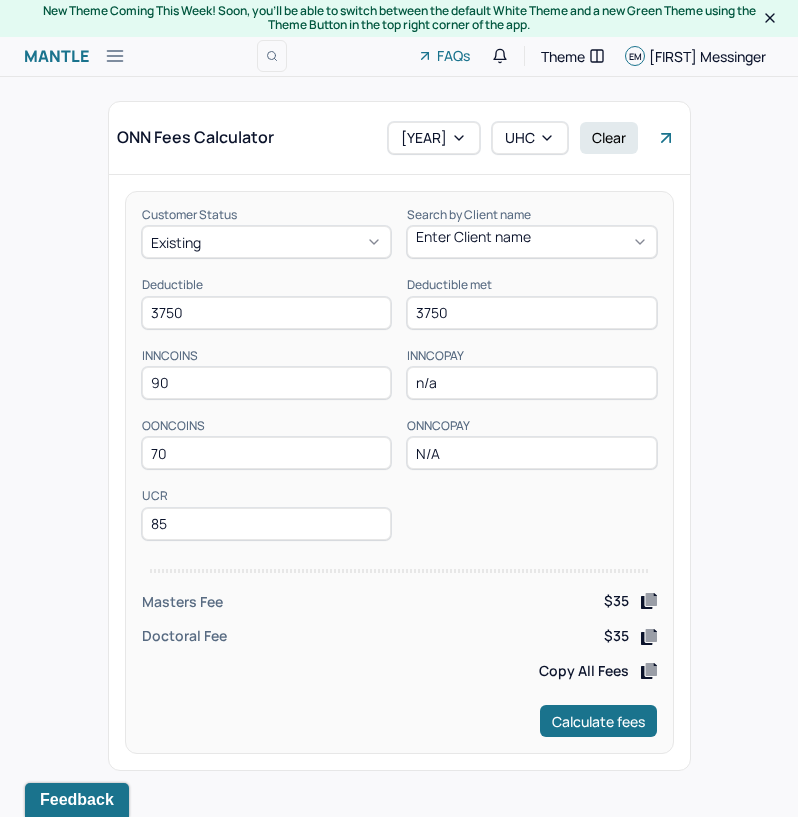 type on "n/a" 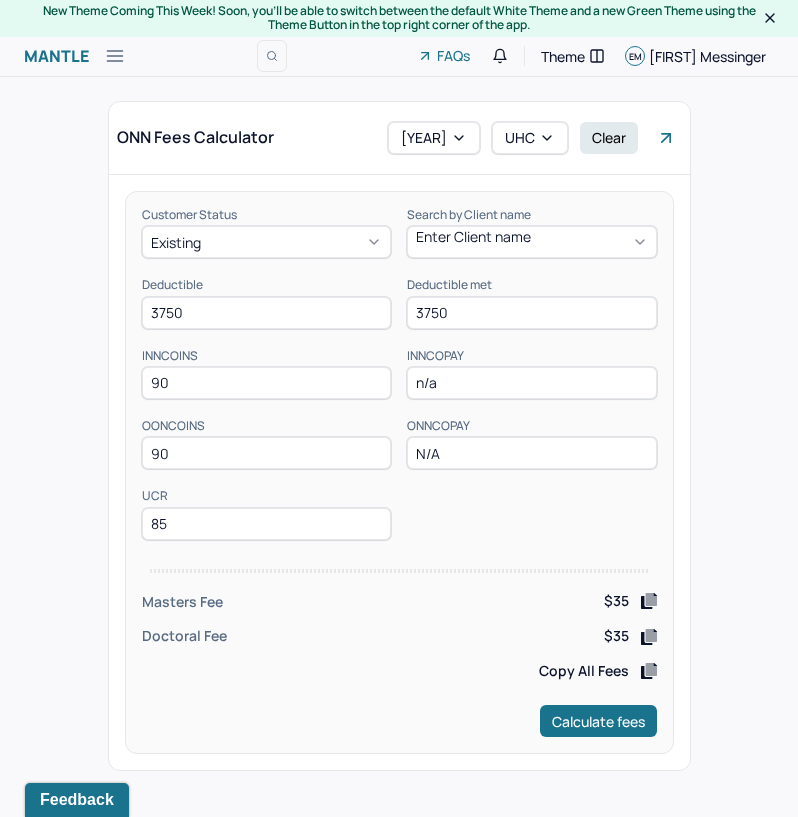 type on "90" 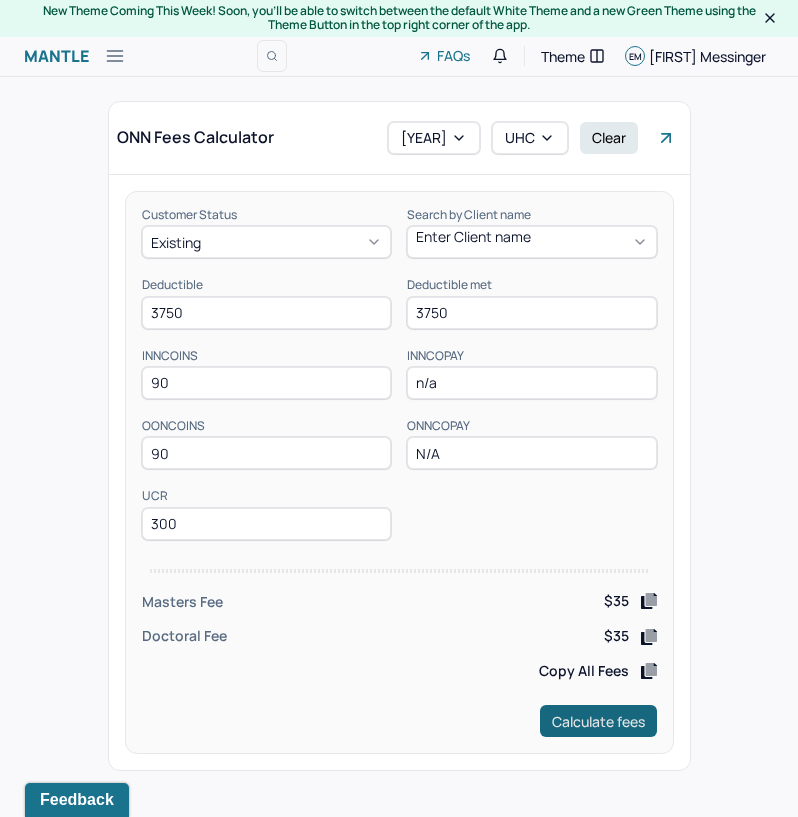 type on "300" 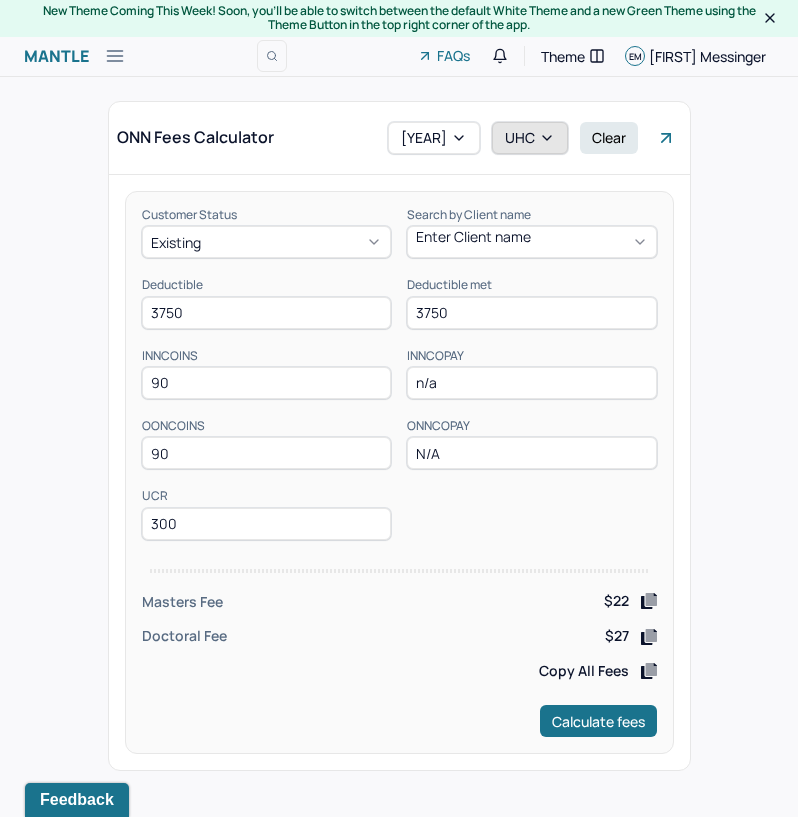 click on "UHC" at bounding box center [530, 138] 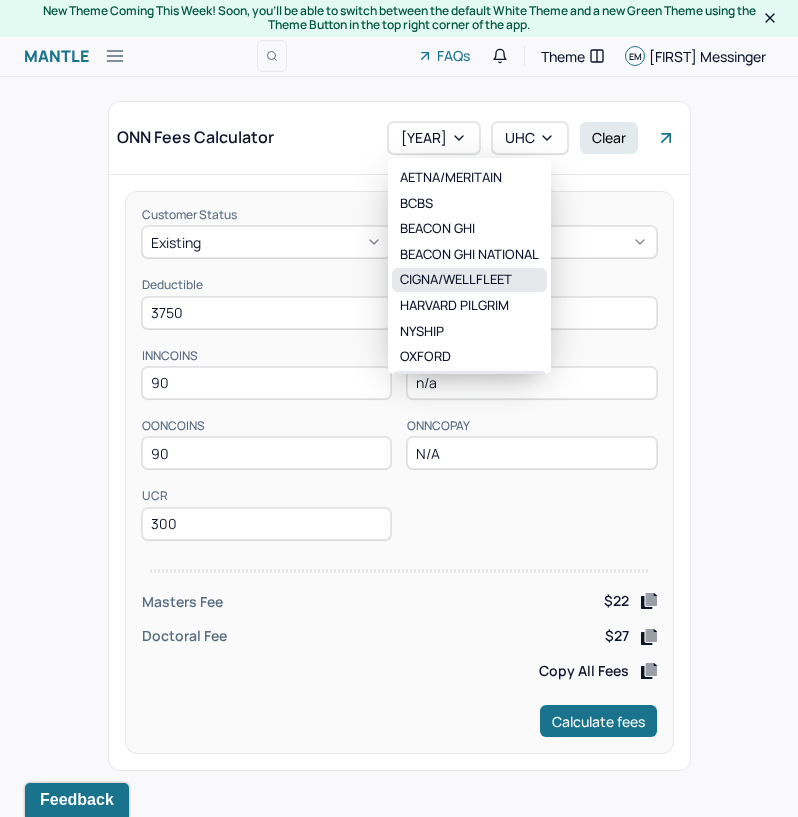 click on "CIGNA/WELLFLEET" at bounding box center (469, 280) 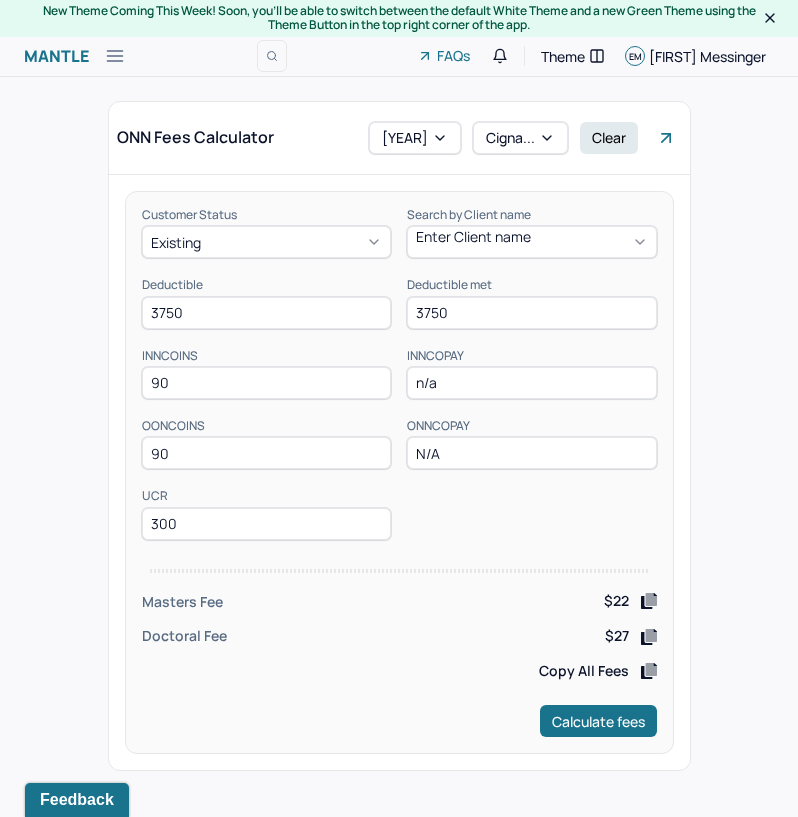 drag, startPoint x: 264, startPoint y: 297, endPoint x: 96, endPoint y: 308, distance: 168.35974 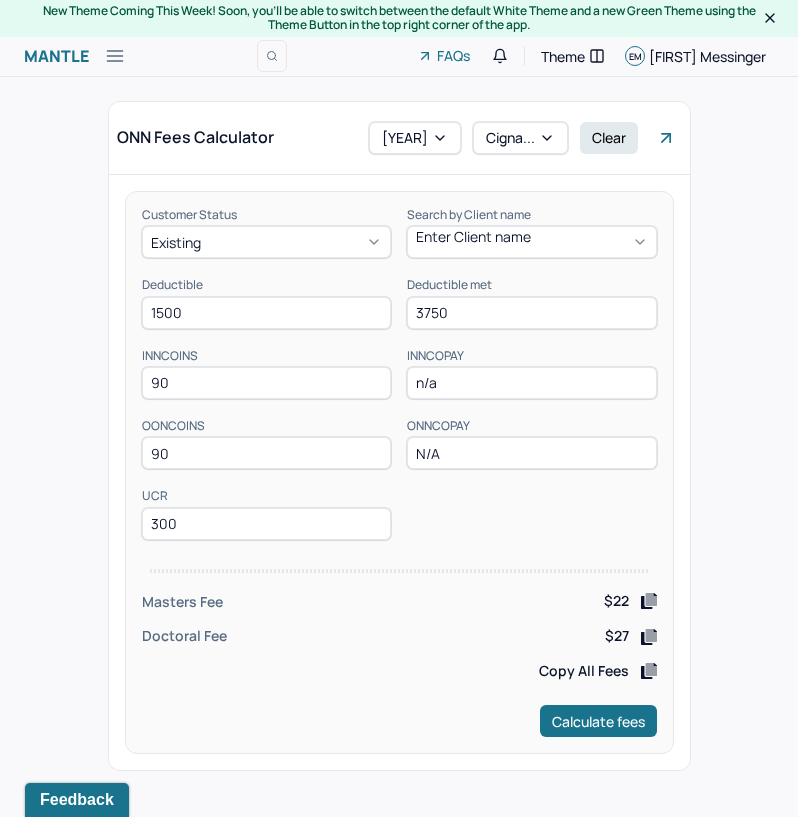 type on "1500" 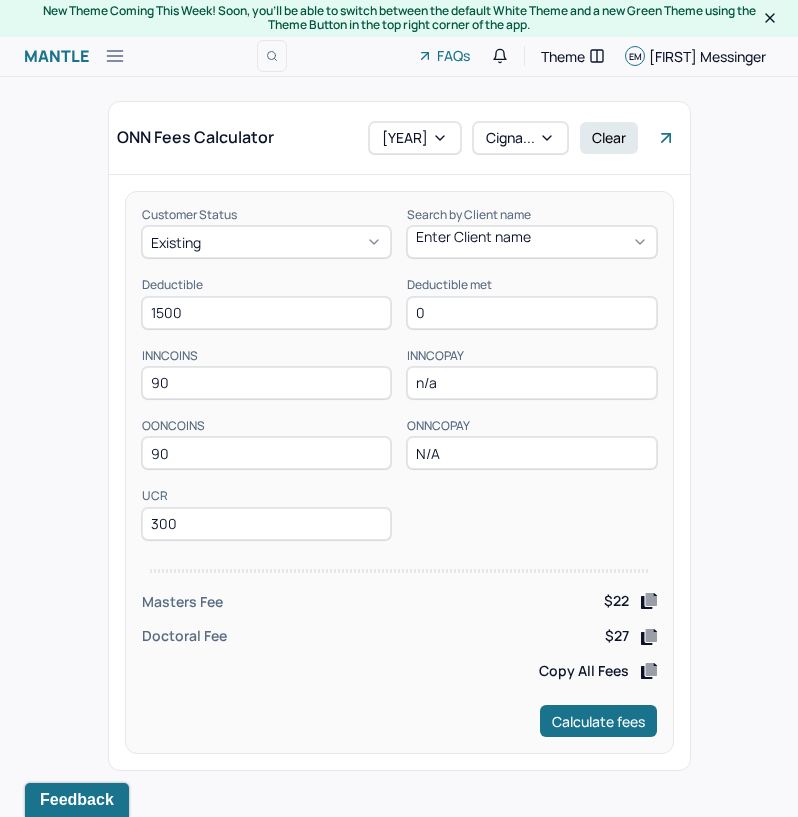 type on "0" 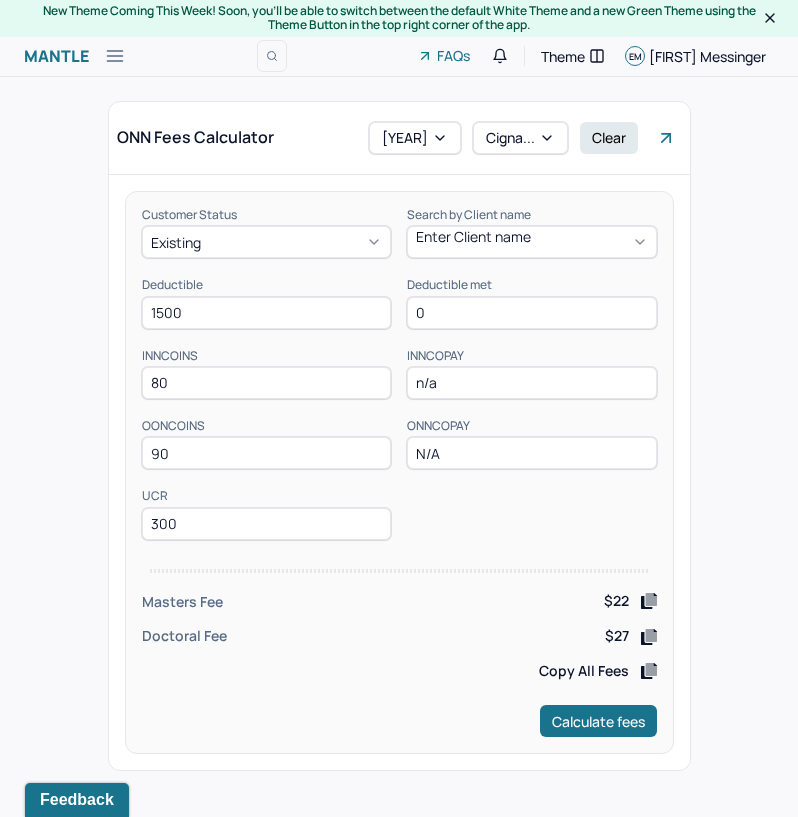 type on "80" 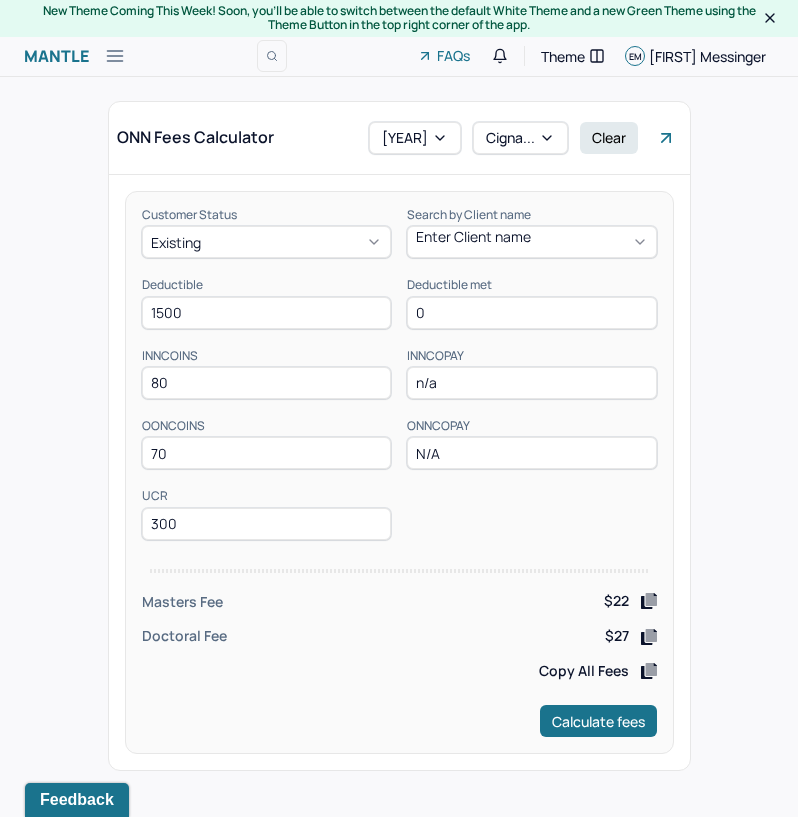 type on "70" 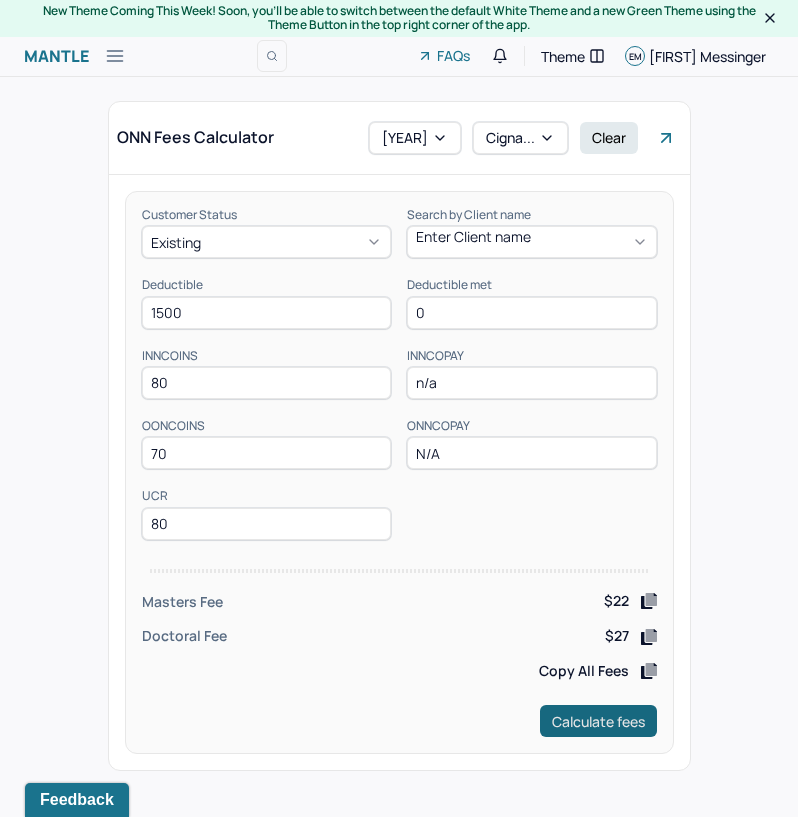 type on "80" 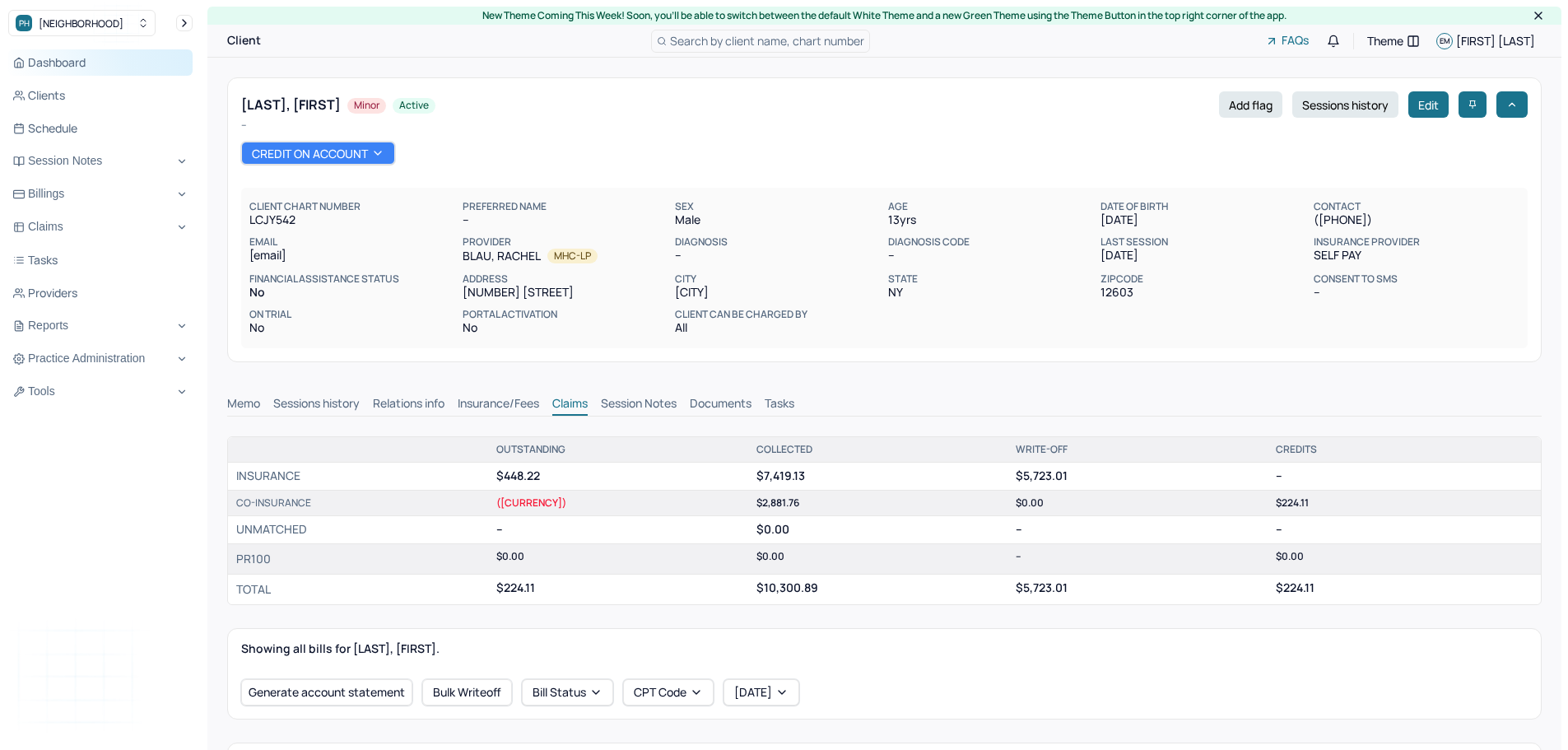 scroll, scrollTop: 494, scrollLeft: 0, axis: vertical 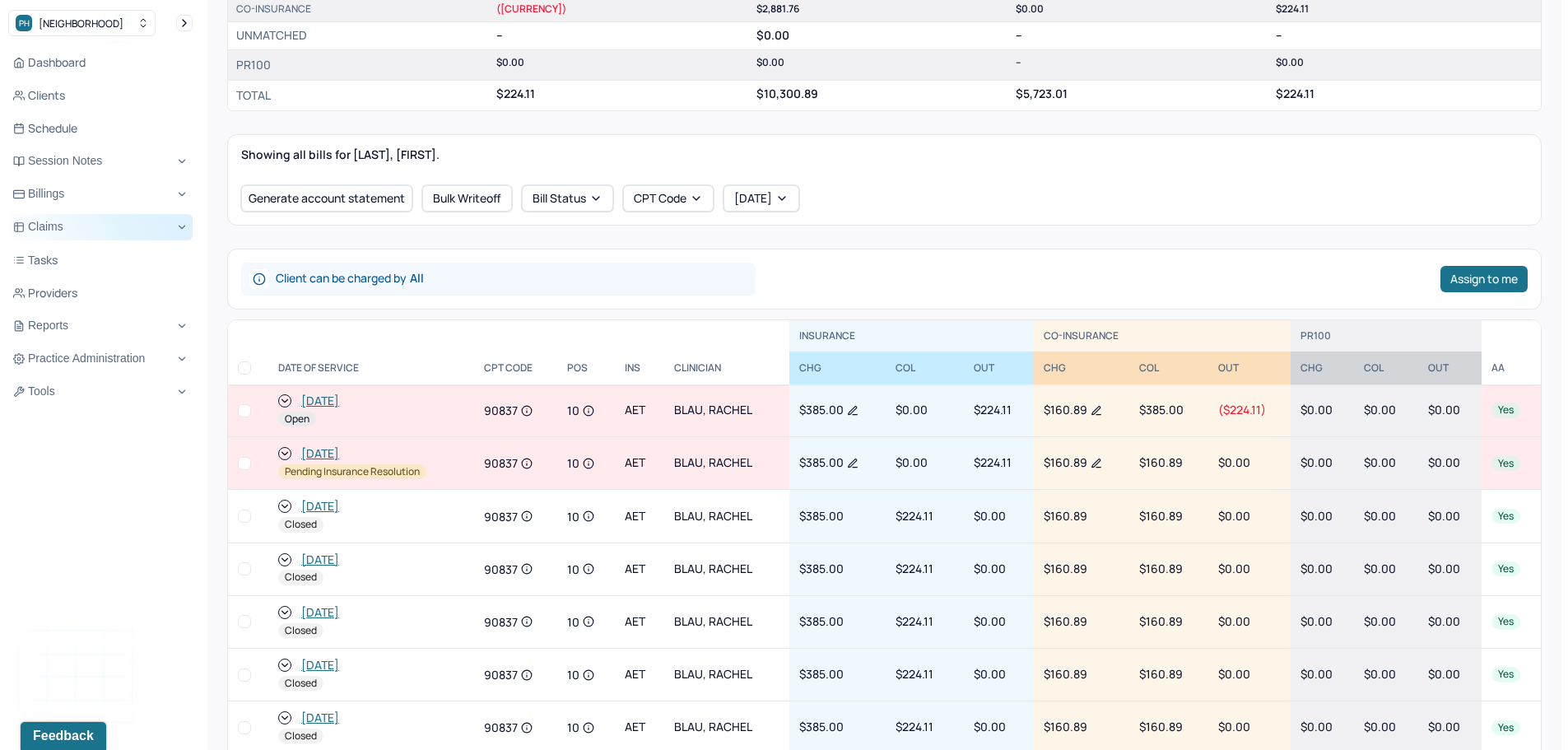 click on "Claims" at bounding box center (100, 227) 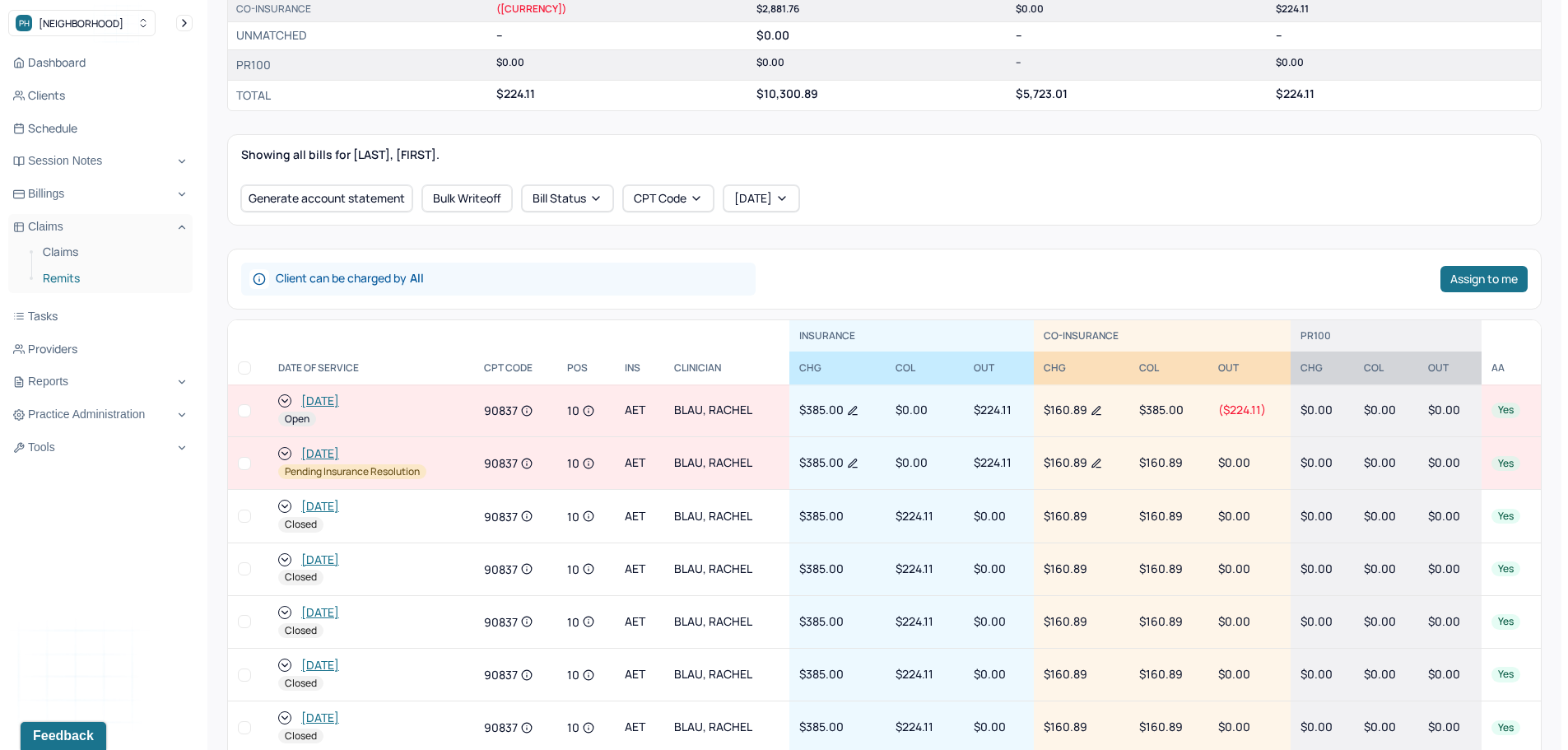 click on "Remits" at bounding box center [111, 278] 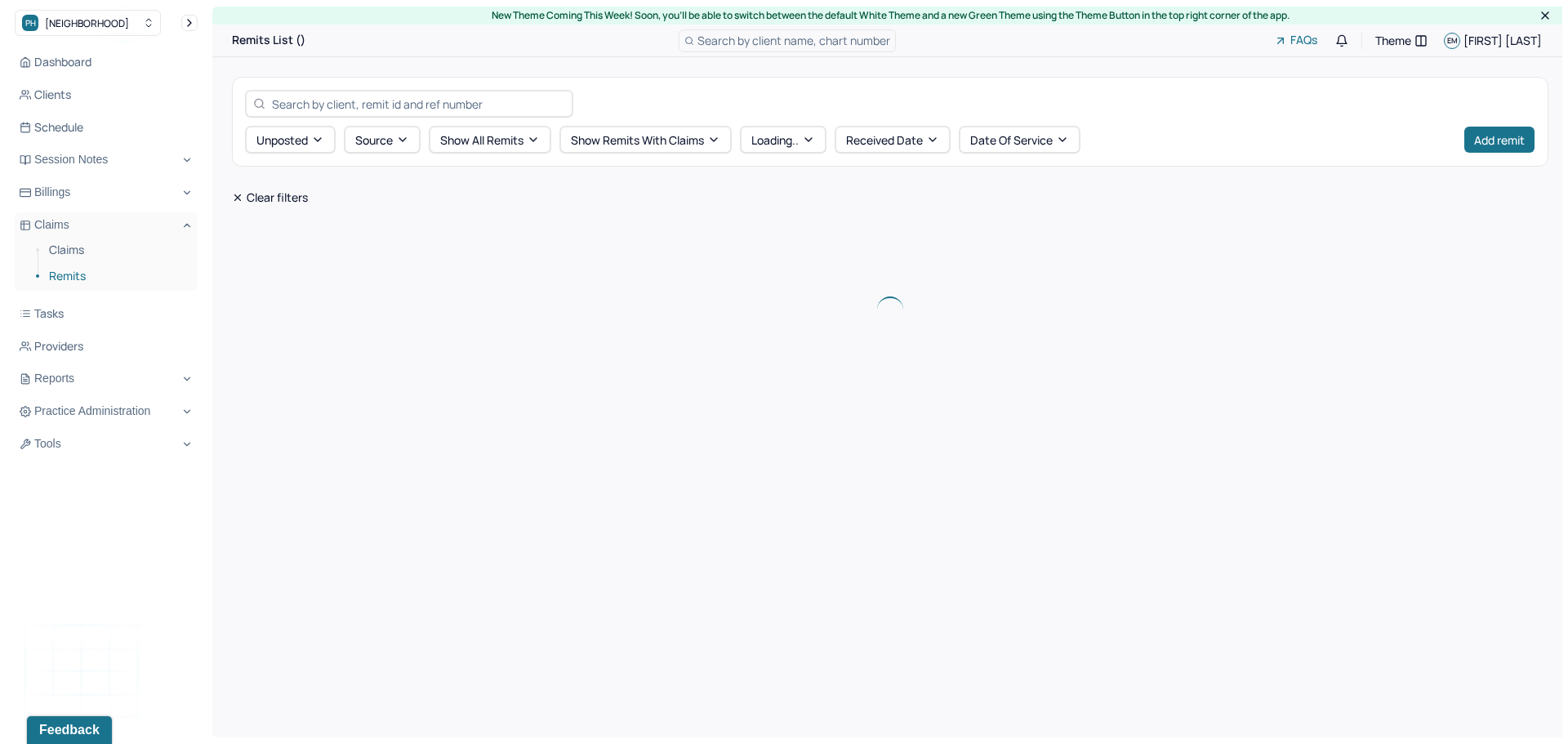 scroll, scrollTop: 0, scrollLeft: 0, axis: both 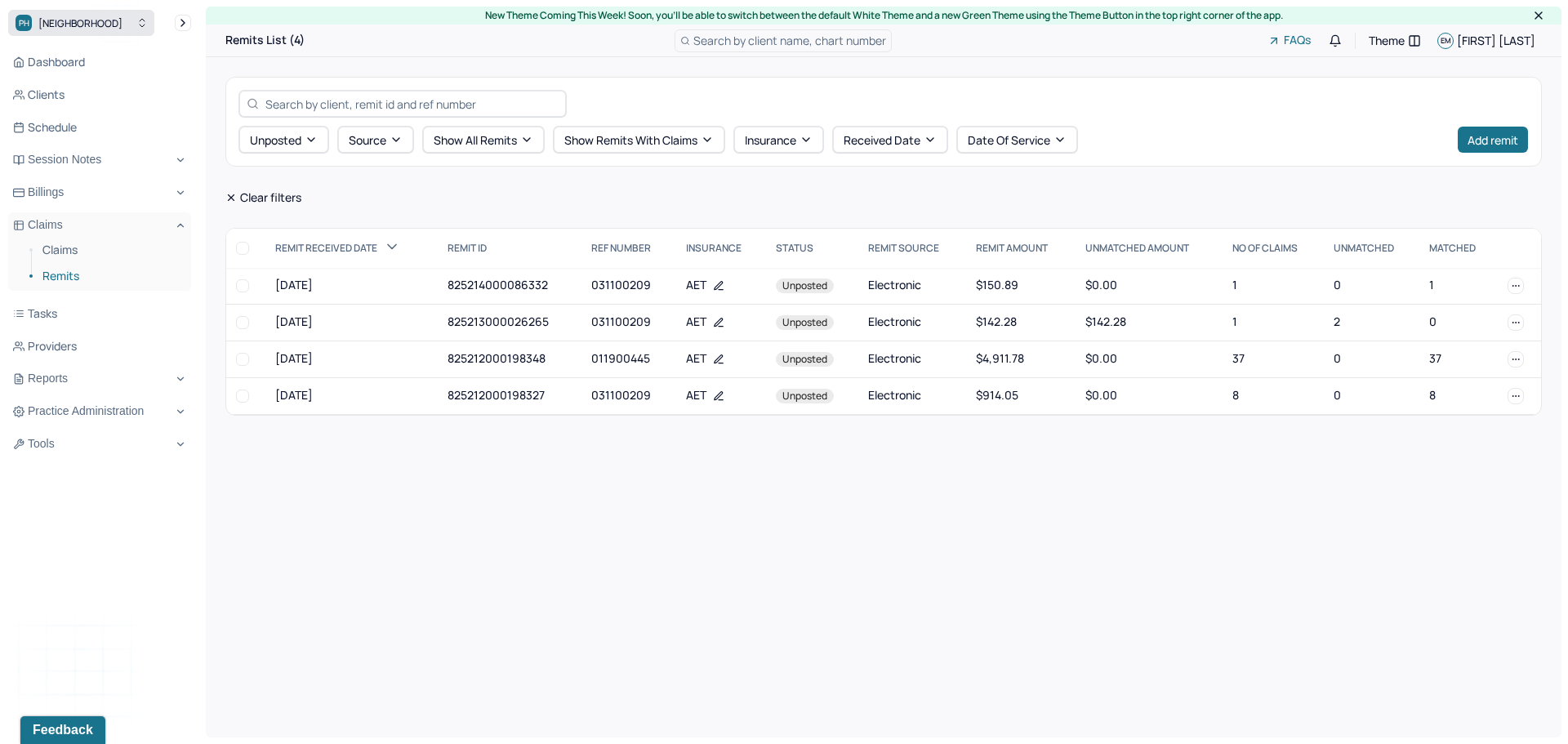 click on "PH Park Hill" at bounding box center (81, 23) 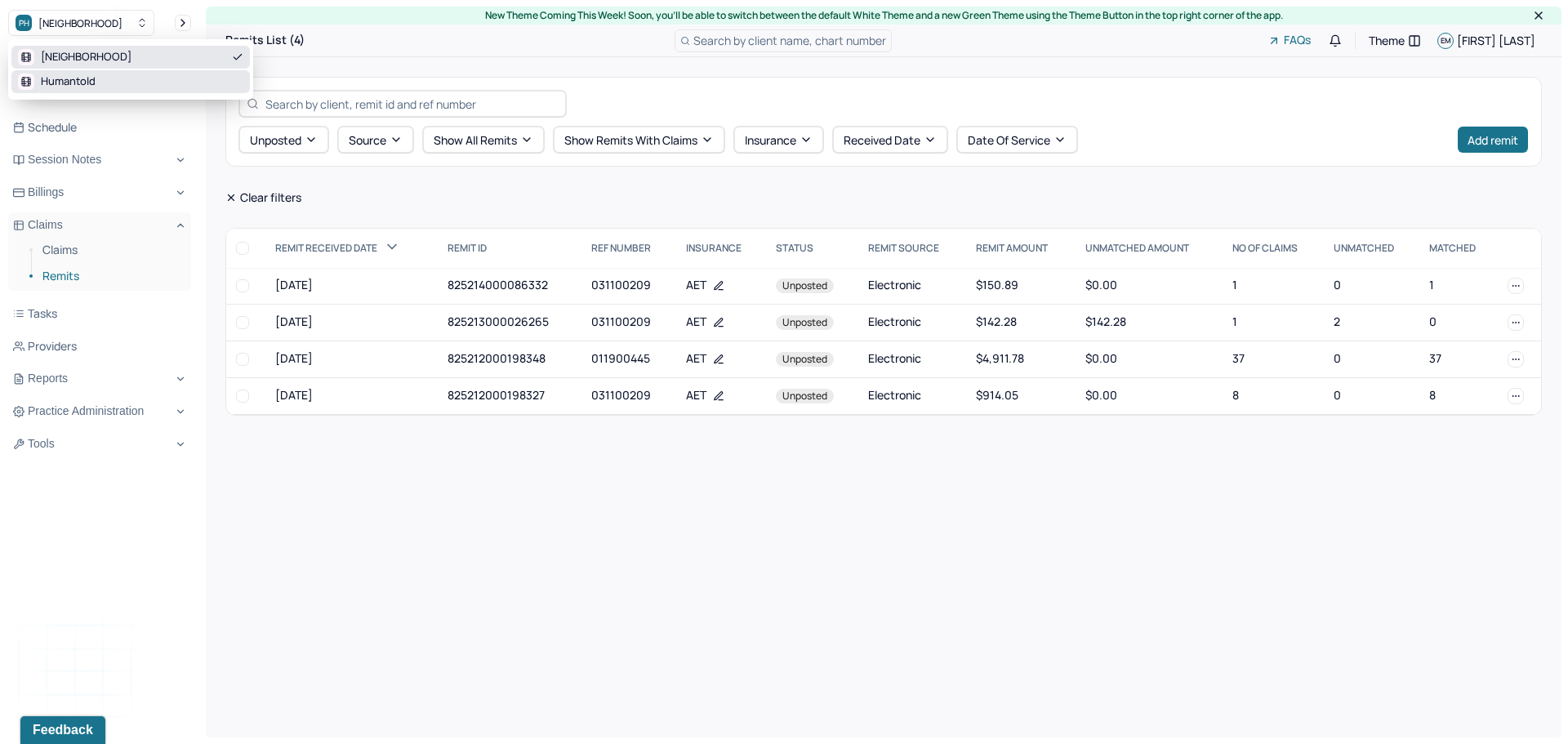 click on "Humantold" at bounding box center [68, 82] 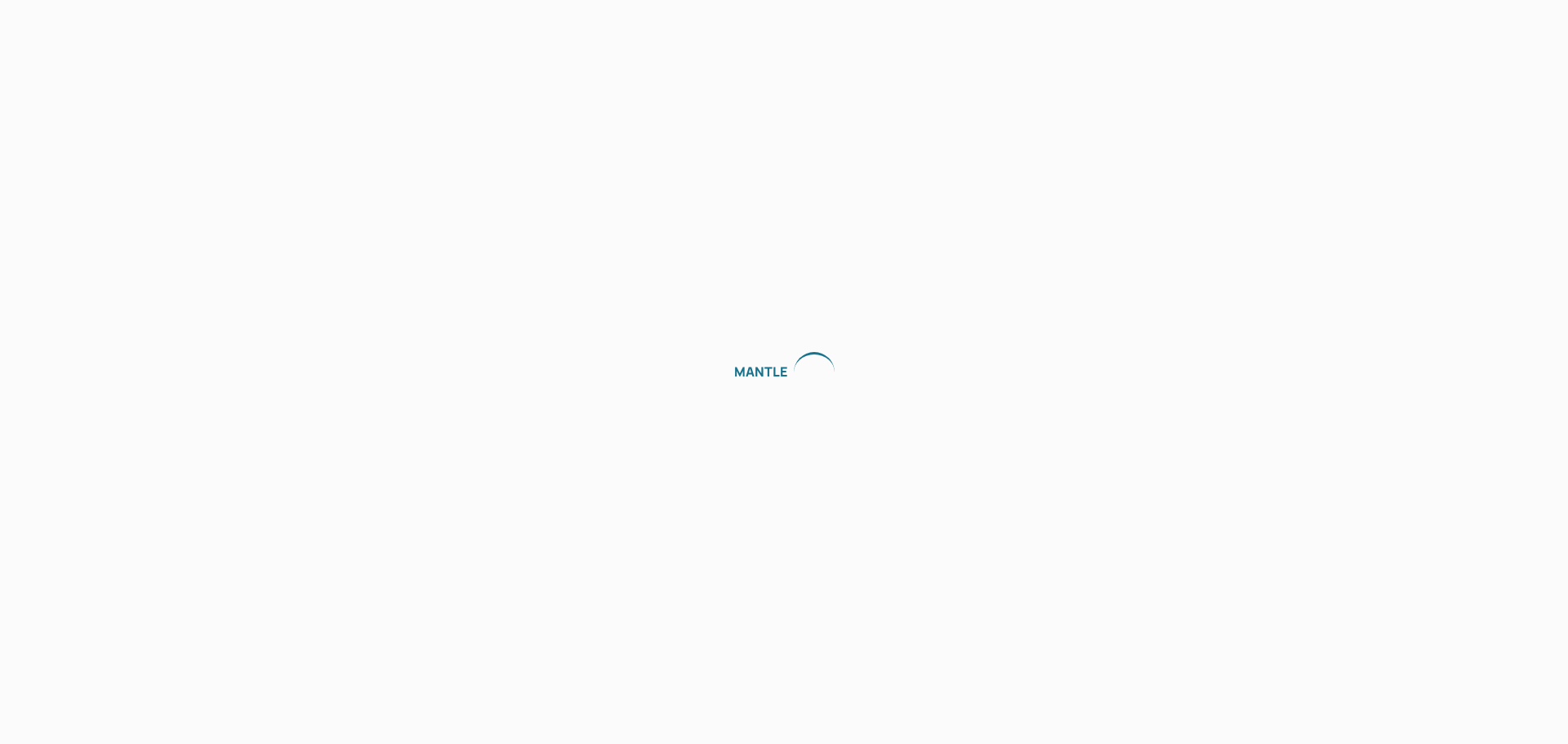 scroll, scrollTop: 0, scrollLeft: 0, axis: both 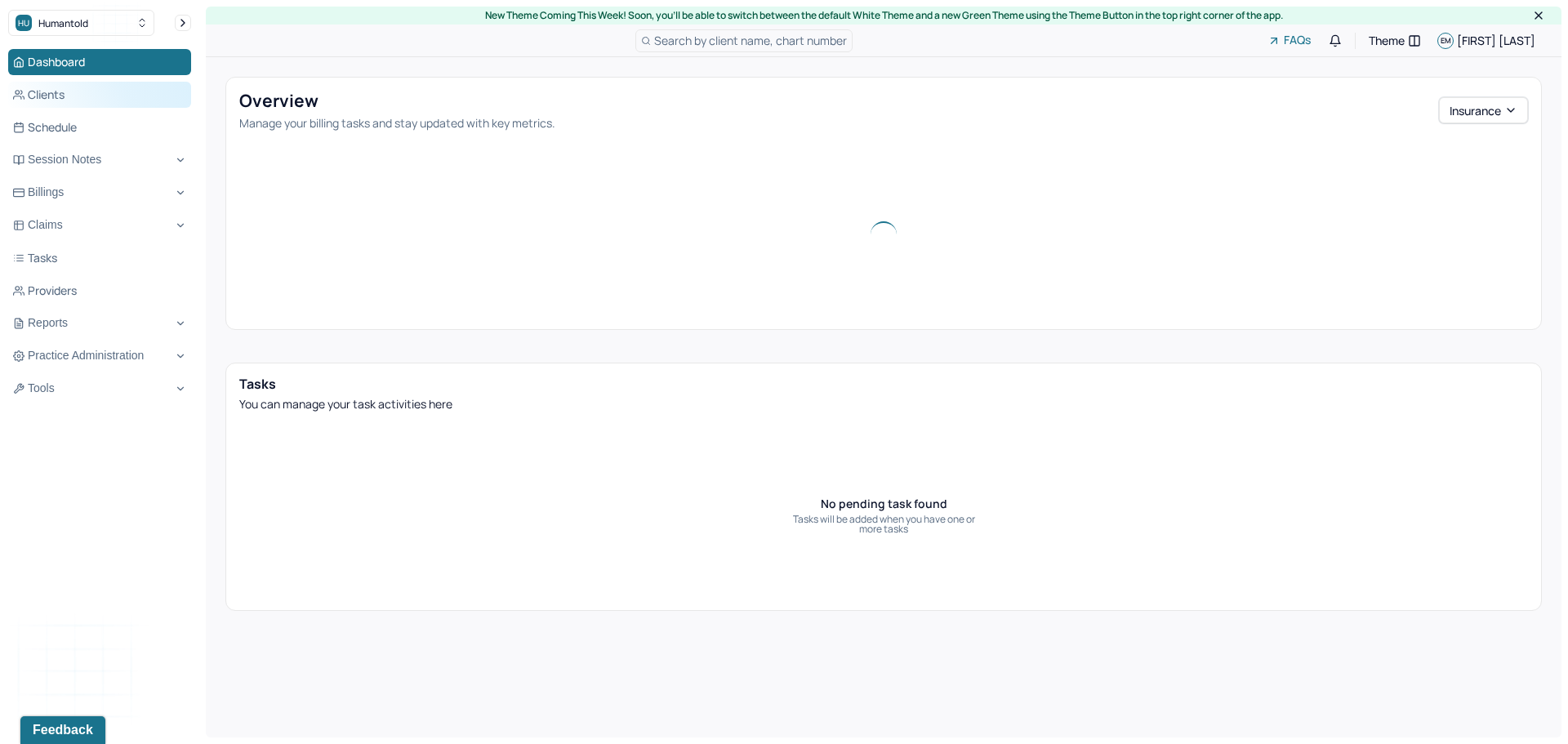 click on "Clients" at bounding box center (100, 95) 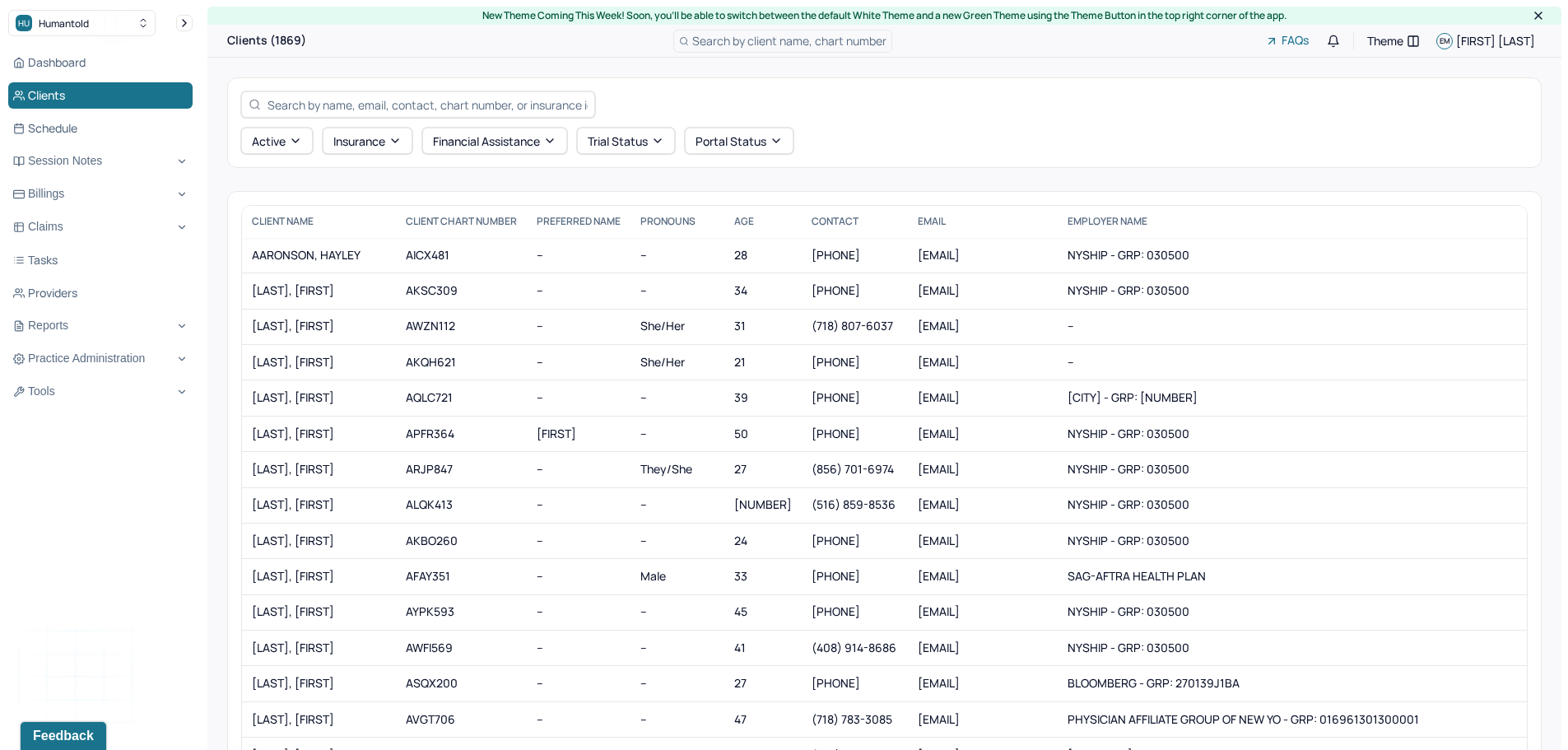 click at bounding box center (427, 105) 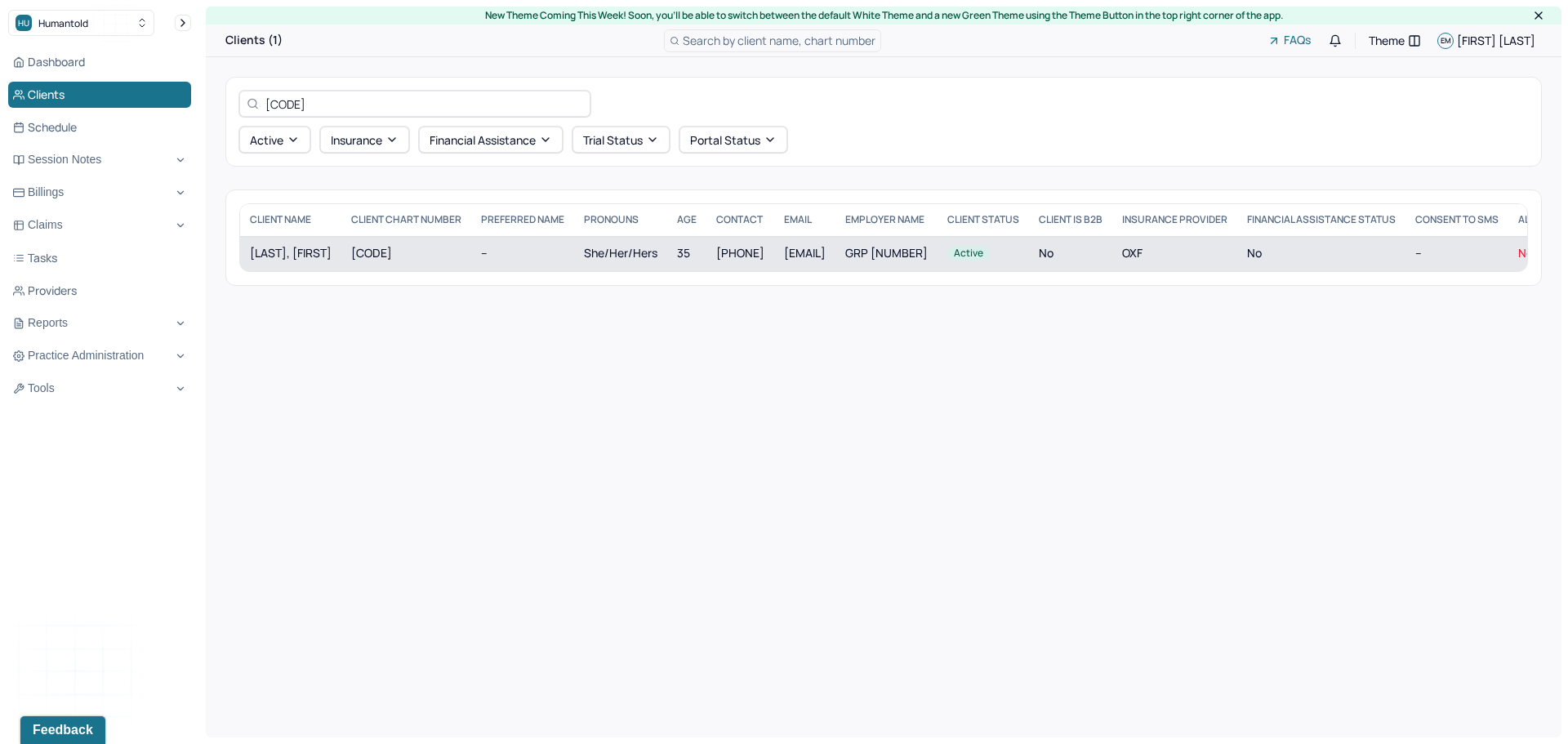 type on "[CODE]" 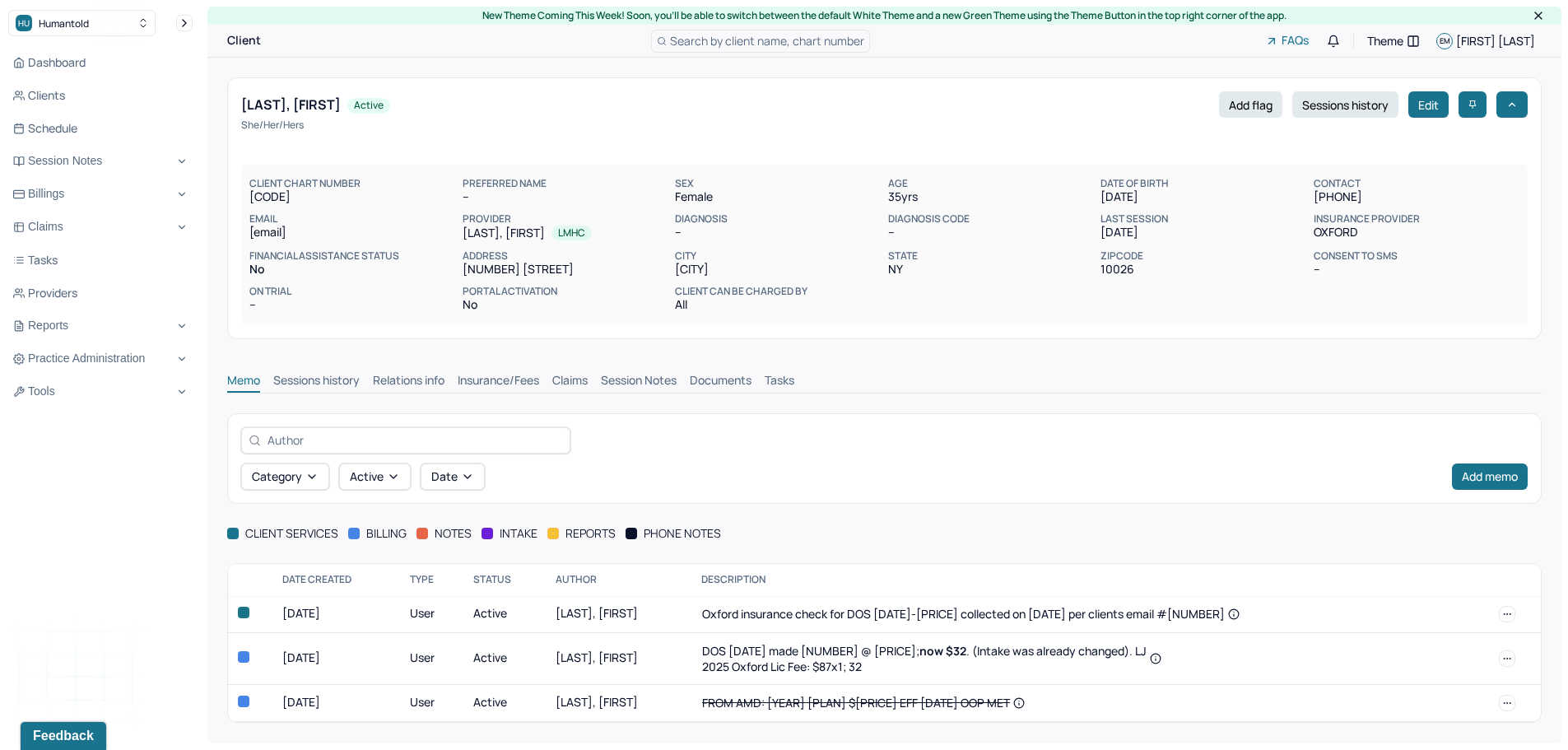 click on "Sessions history" at bounding box center [316, 382] 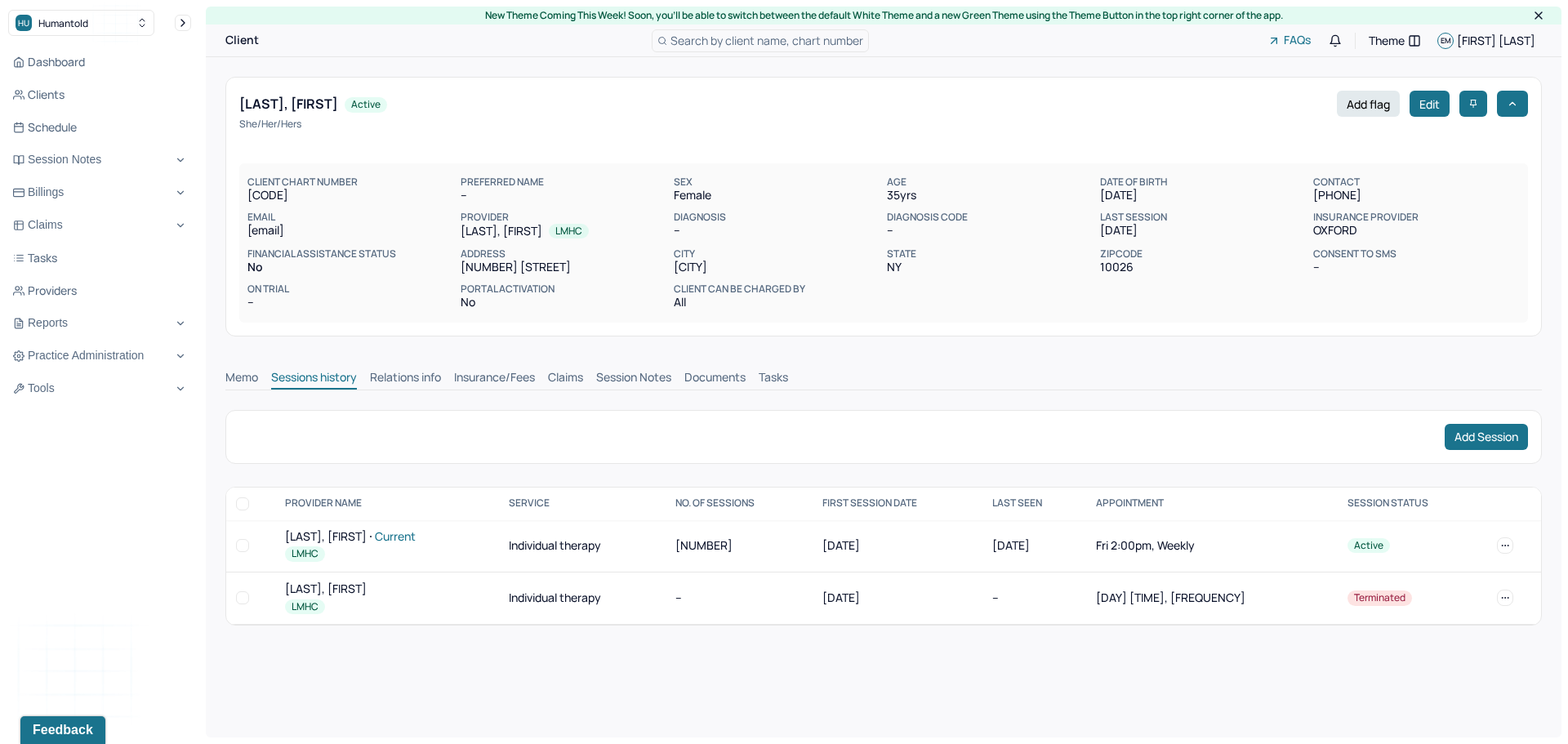 click on "[LAST], [FIRST] Current" at bounding box center [387, 537] 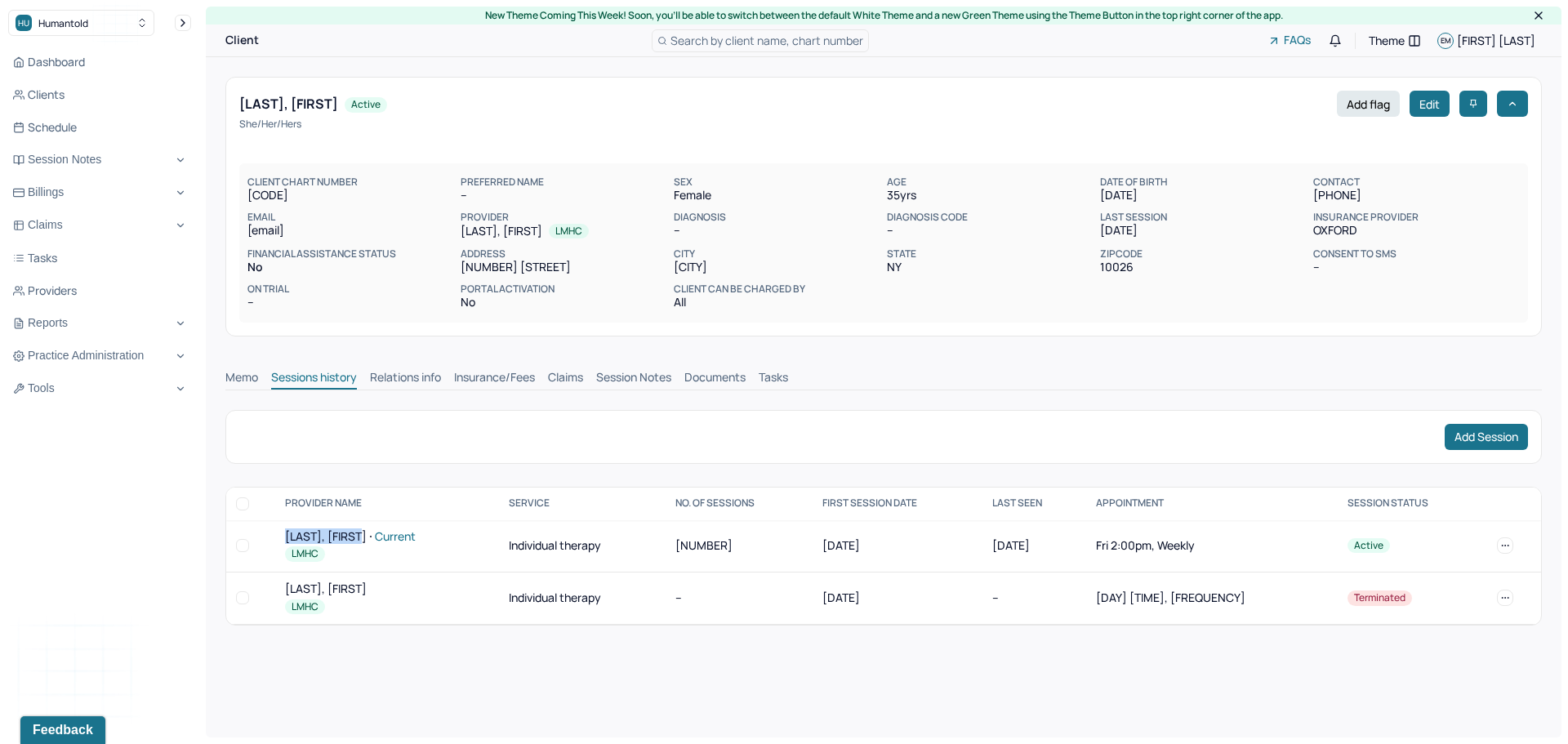 drag, startPoint x: 304, startPoint y: 537, endPoint x: 341, endPoint y: 535, distance: 37.054015 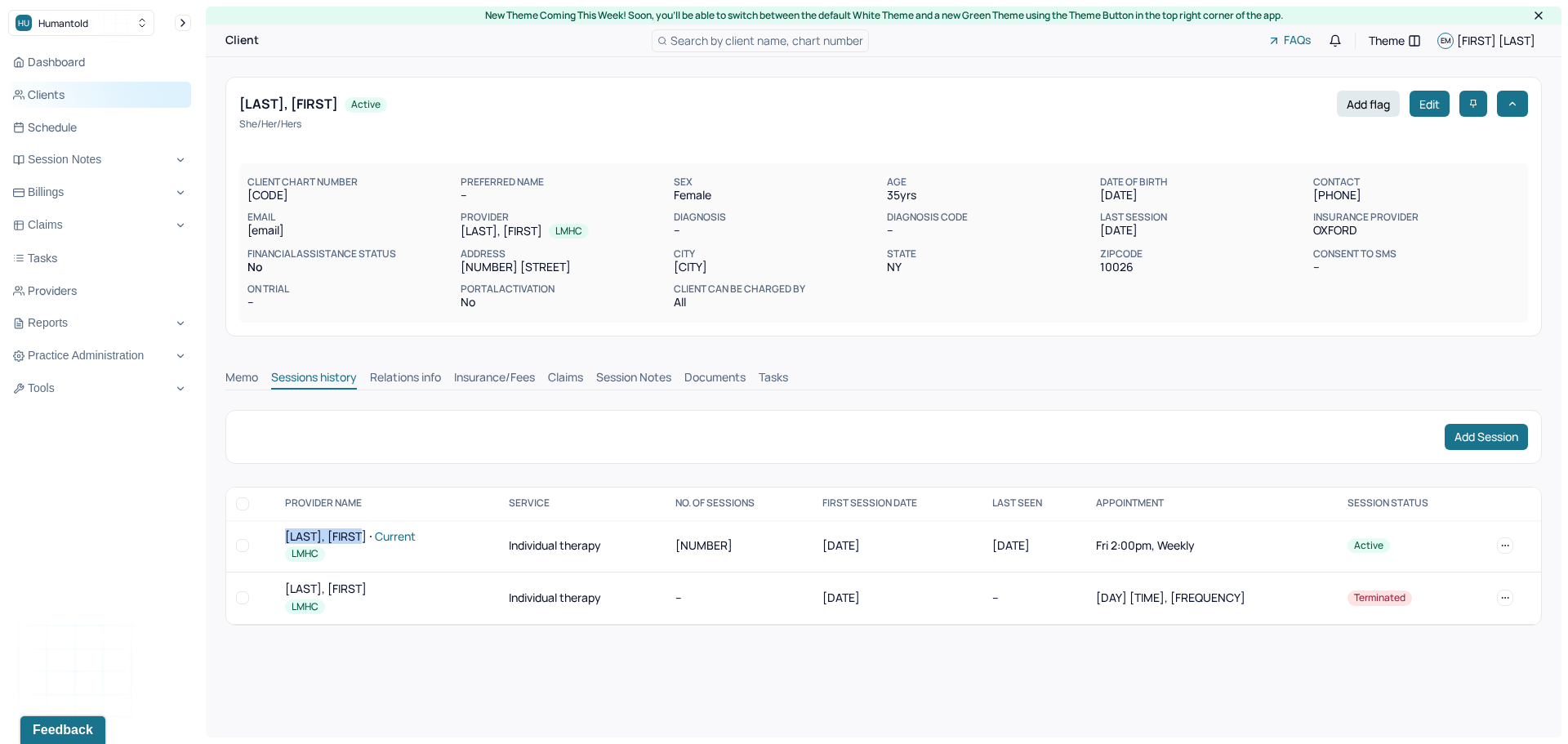 drag, startPoint x: 59, startPoint y: 100, endPoint x: 169, endPoint y: 102, distance: 110.01818 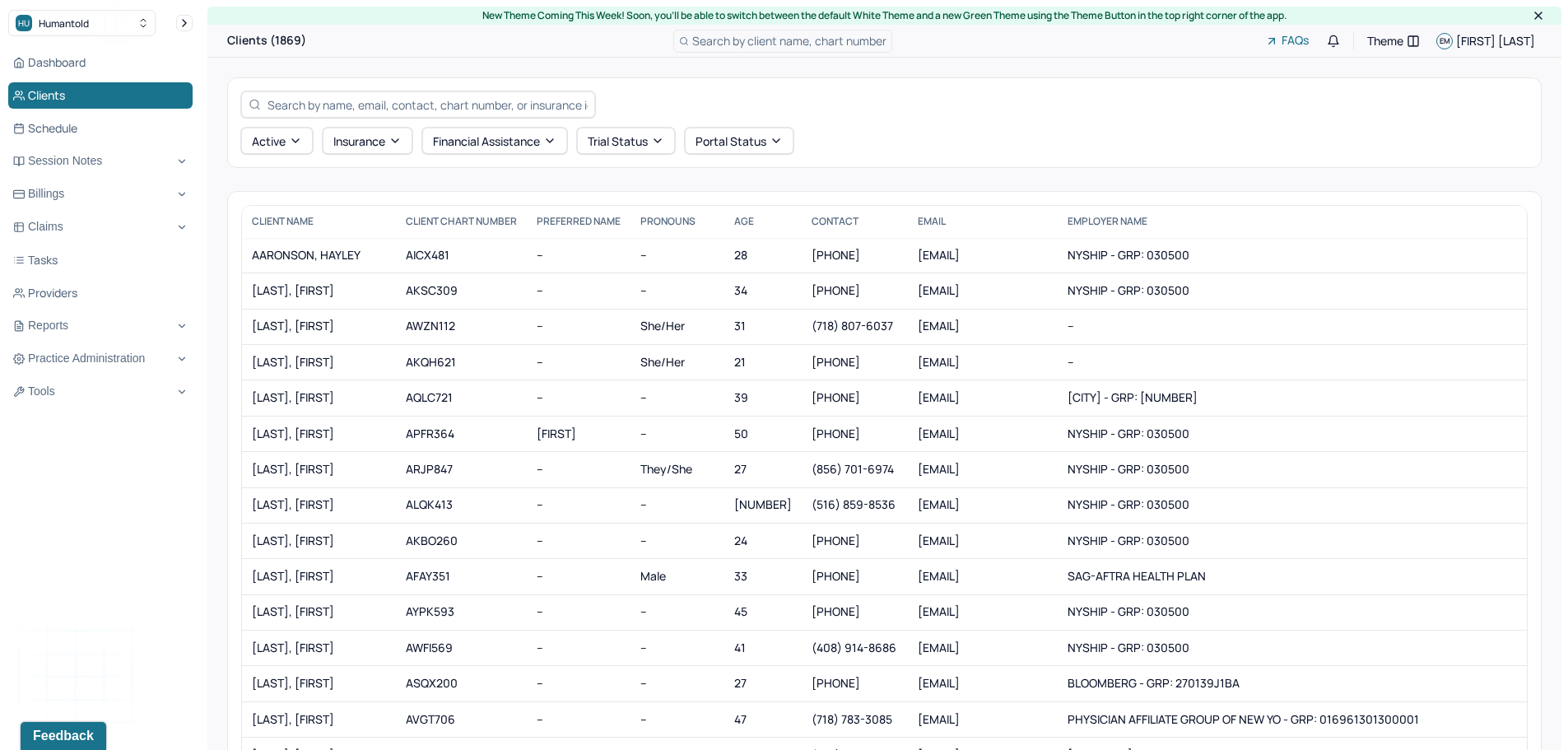 click at bounding box center (427, 105) 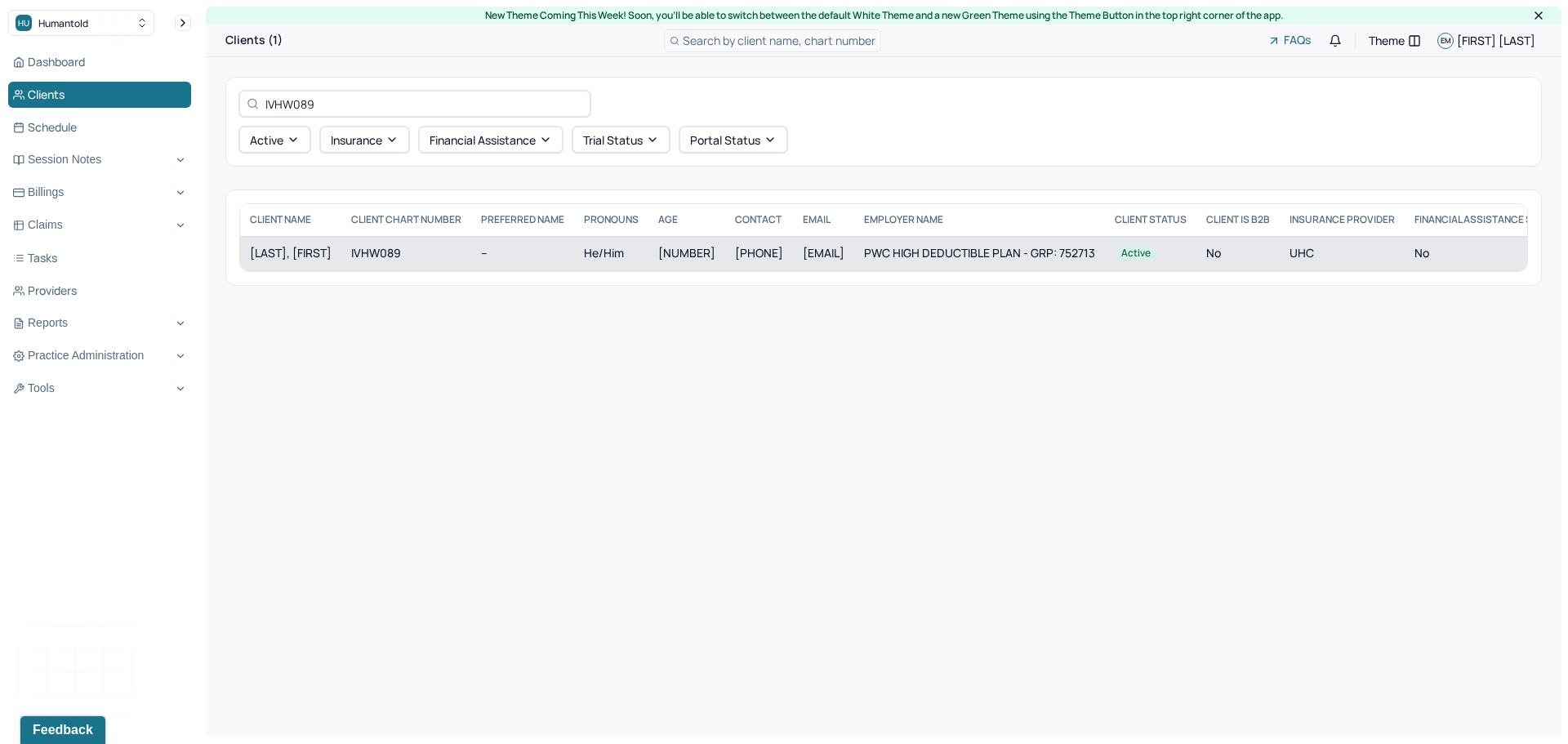 type on "IVHW089" 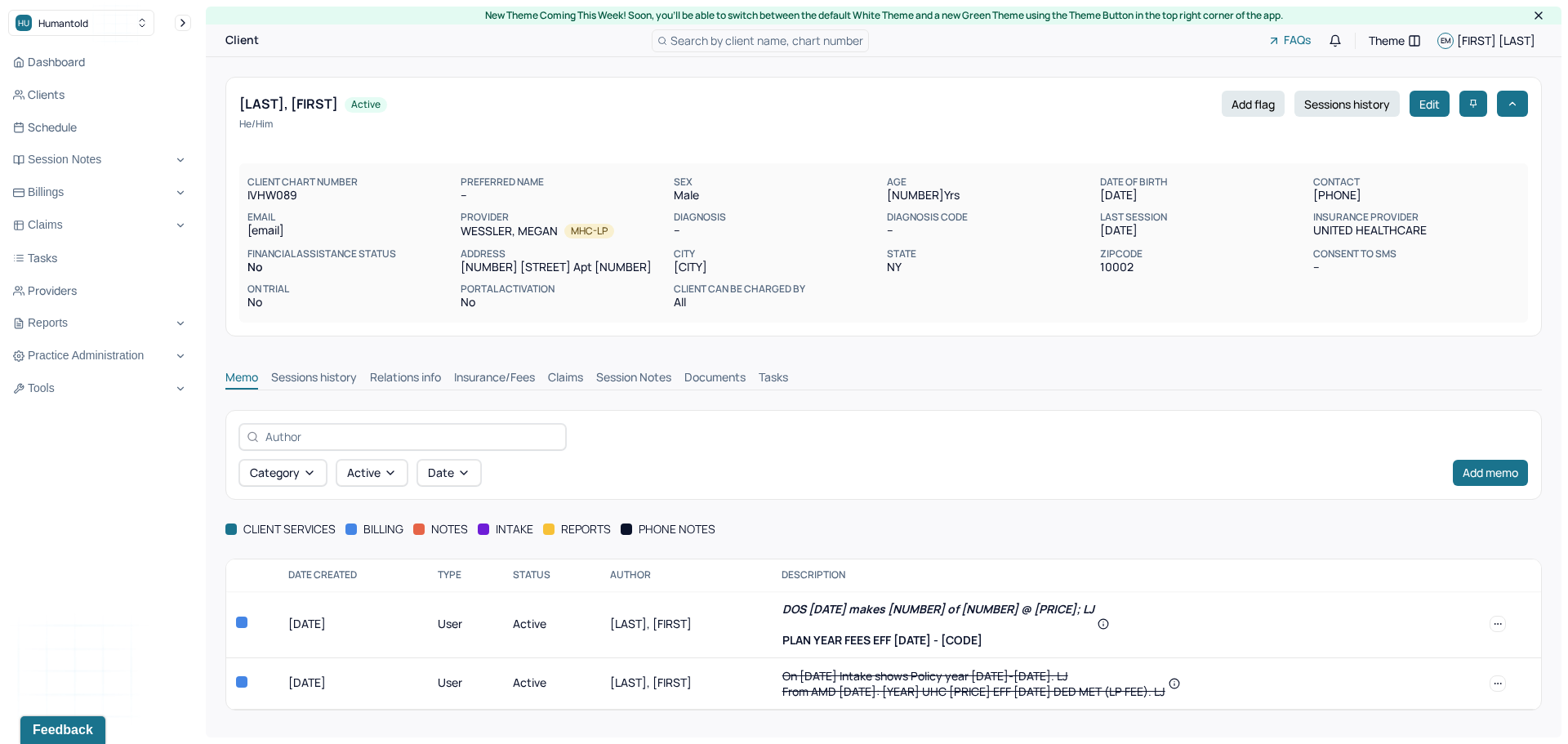 click on "Sessions history" at bounding box center [314, 379] 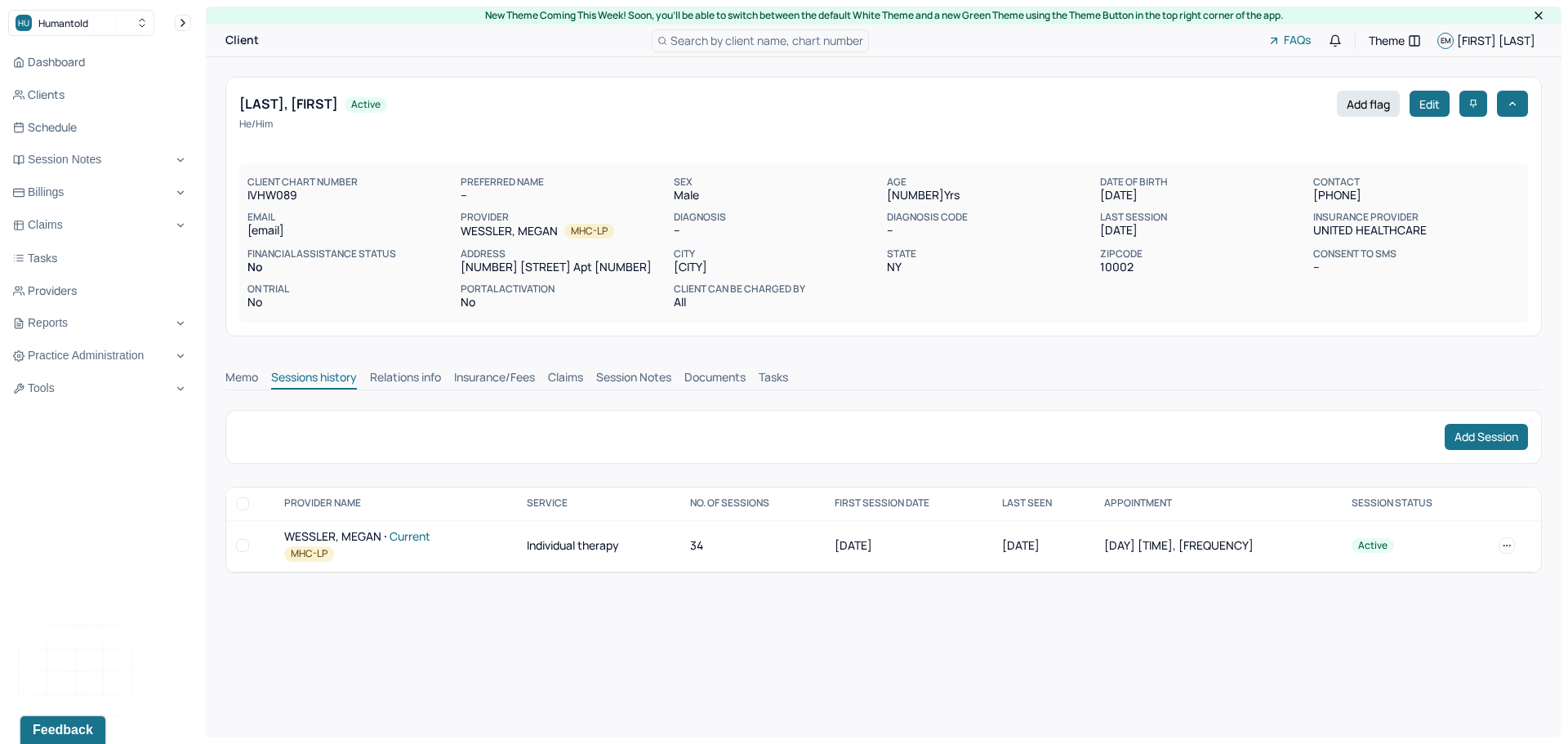 click on "[LAST], [FIRST] Current" at bounding box center [395, 537] 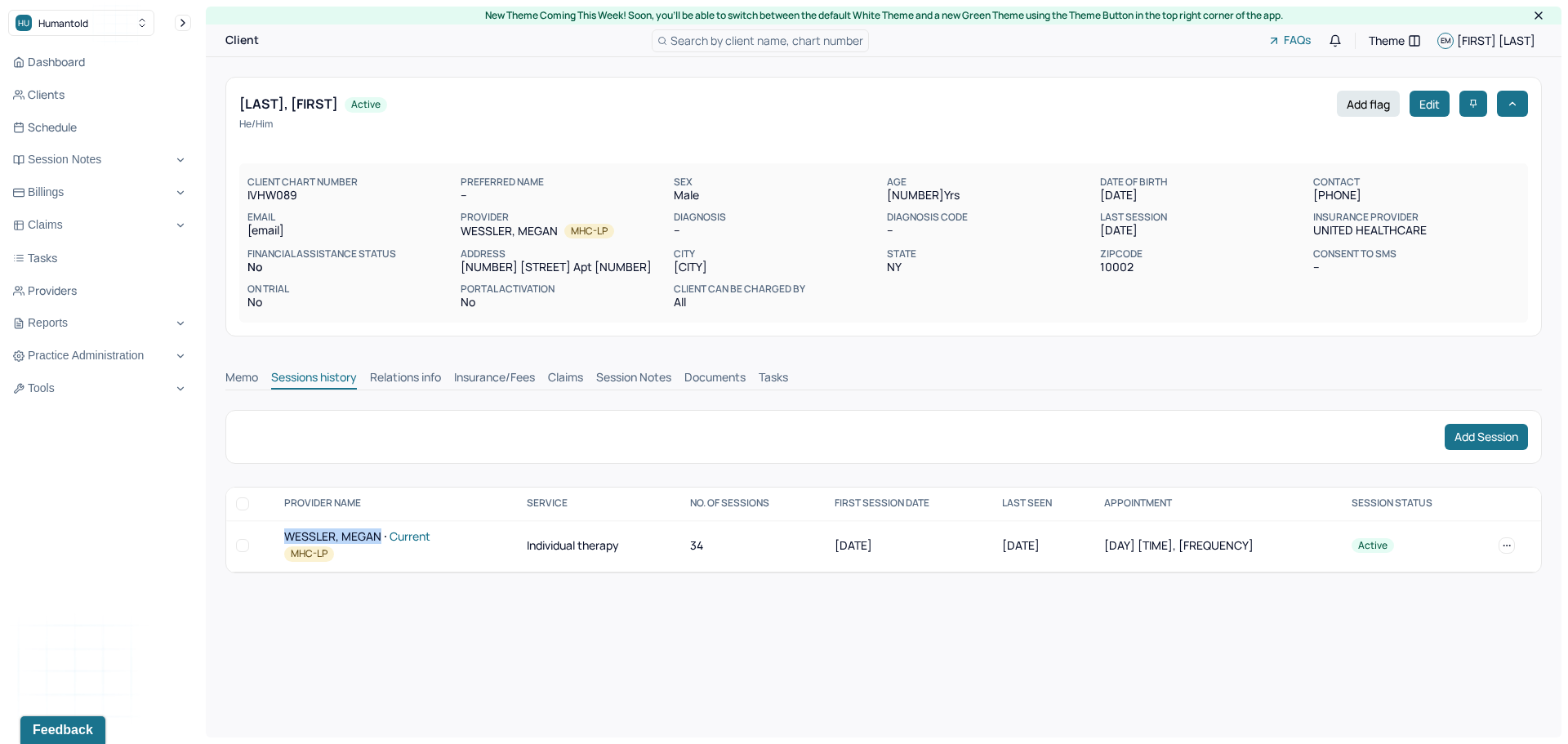 drag, startPoint x: 322, startPoint y: 536, endPoint x: 356, endPoint y: 536, distance: 34 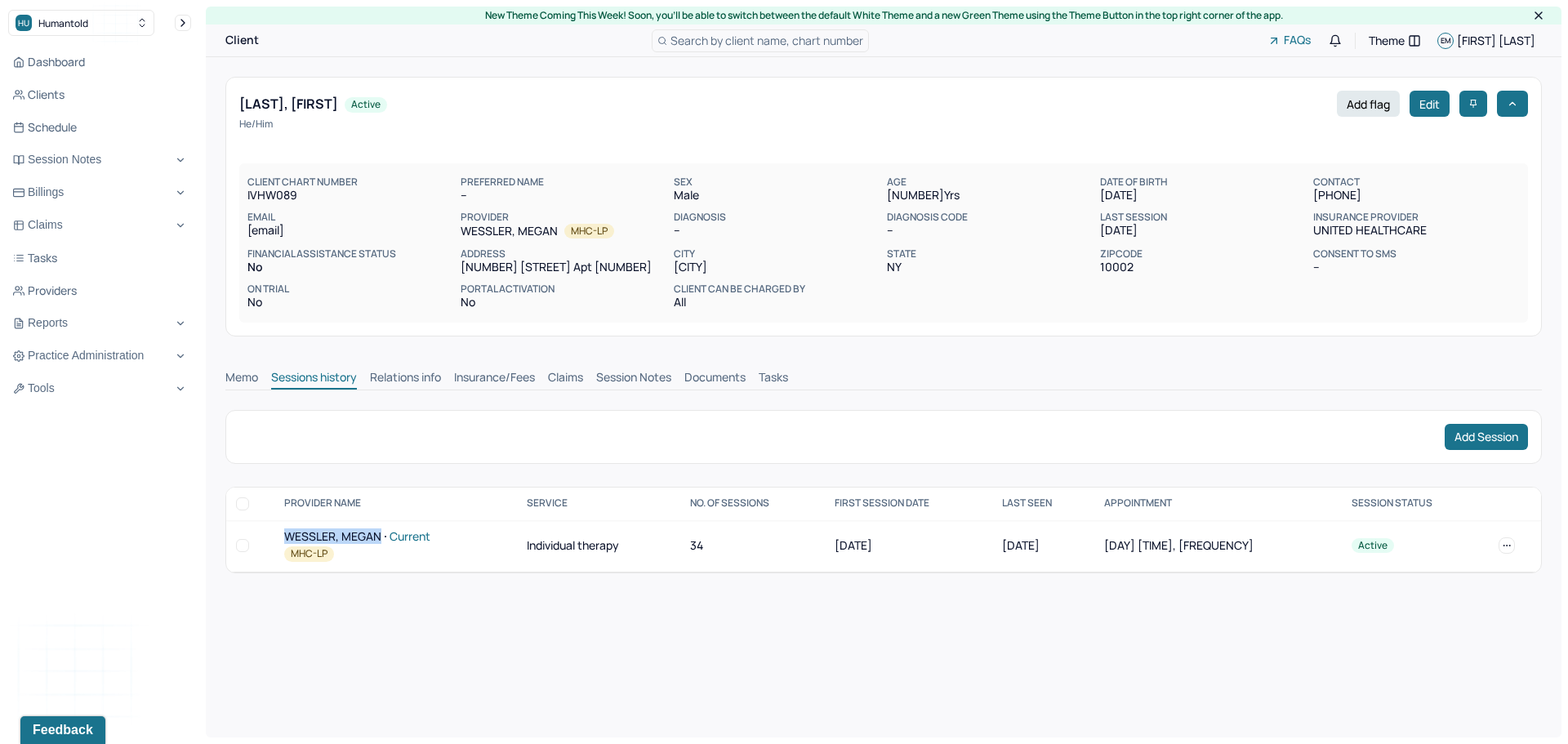 click on "Insurance/Fees" at bounding box center [494, 379] 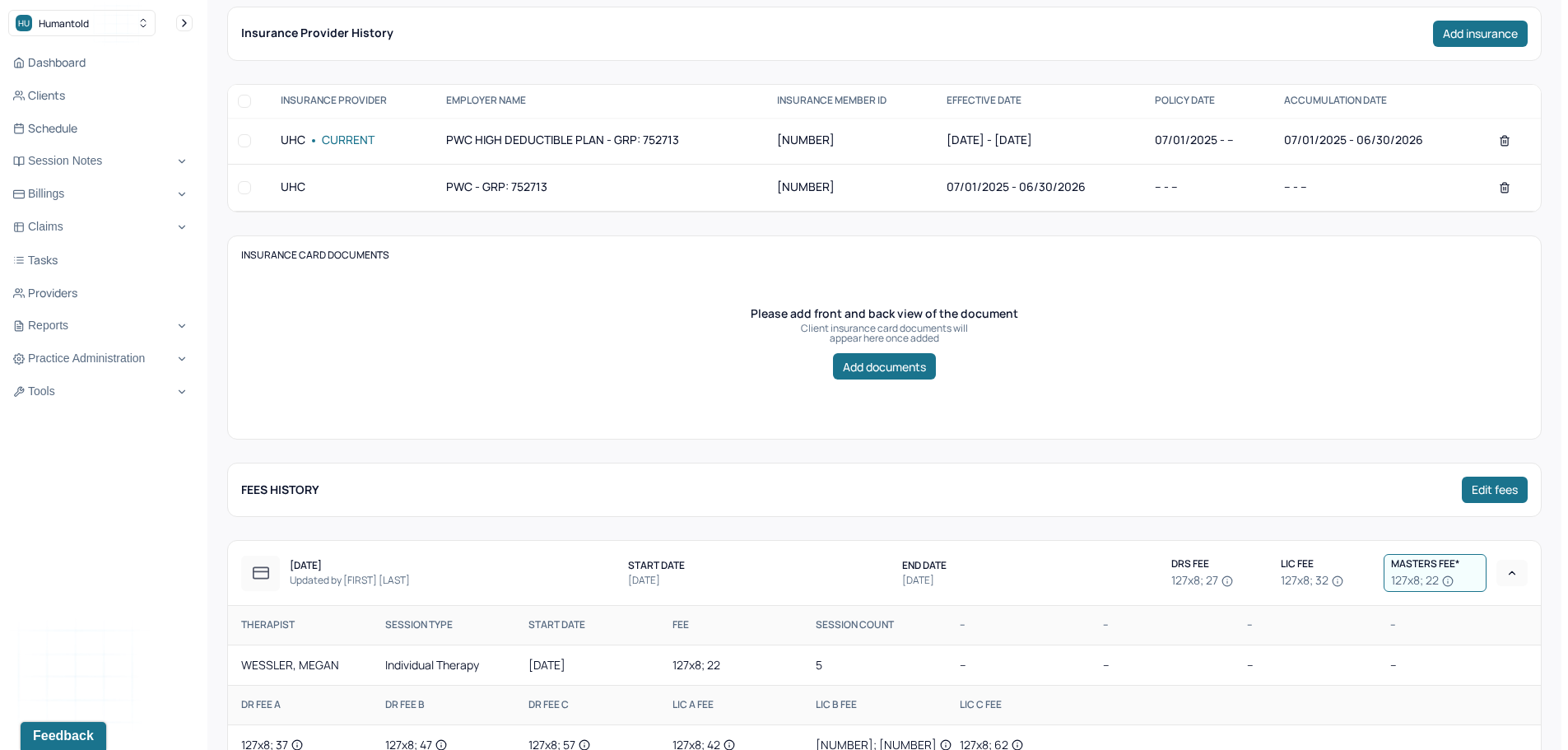 scroll, scrollTop: 82, scrollLeft: 0, axis: vertical 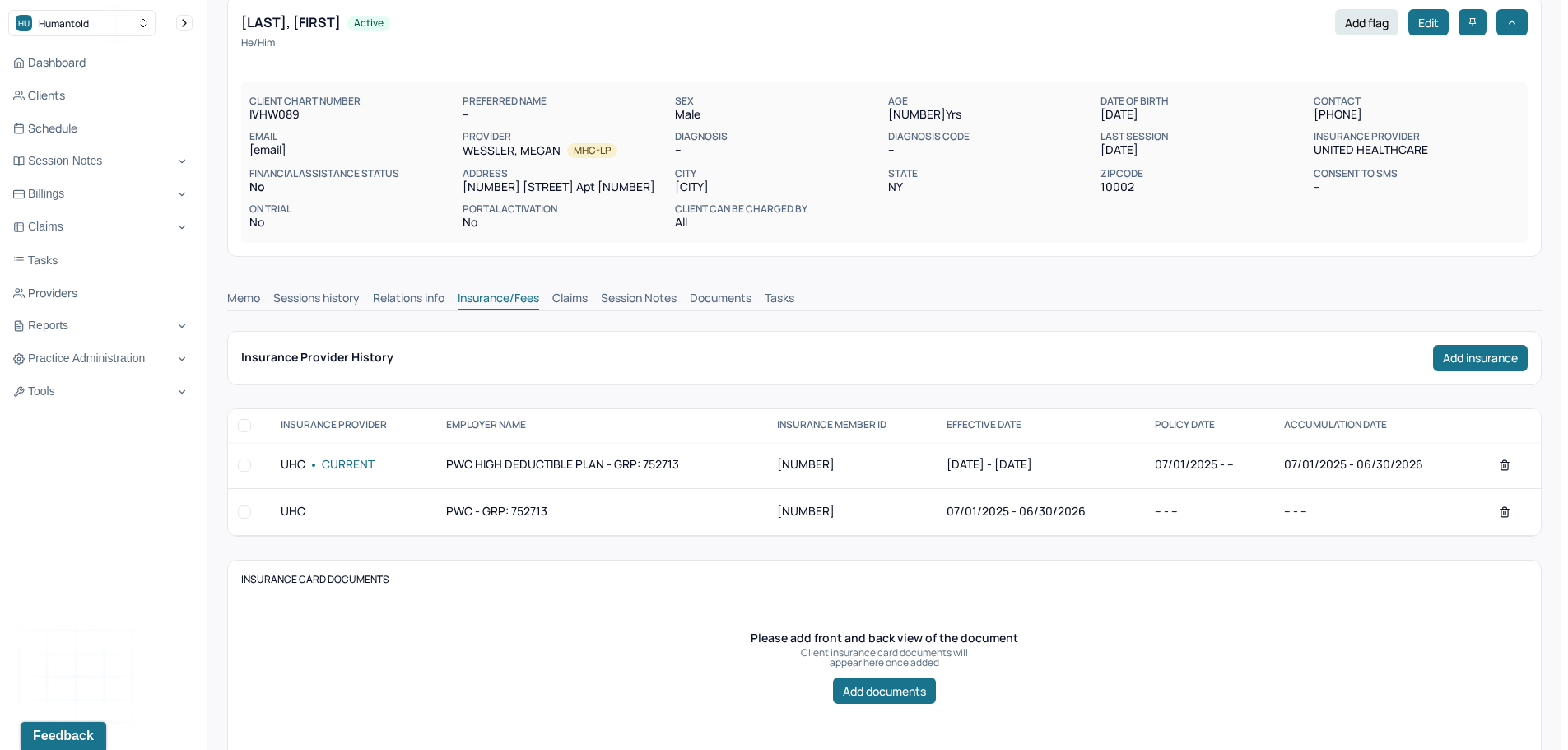 click on "Memo" at bounding box center [244, 300] 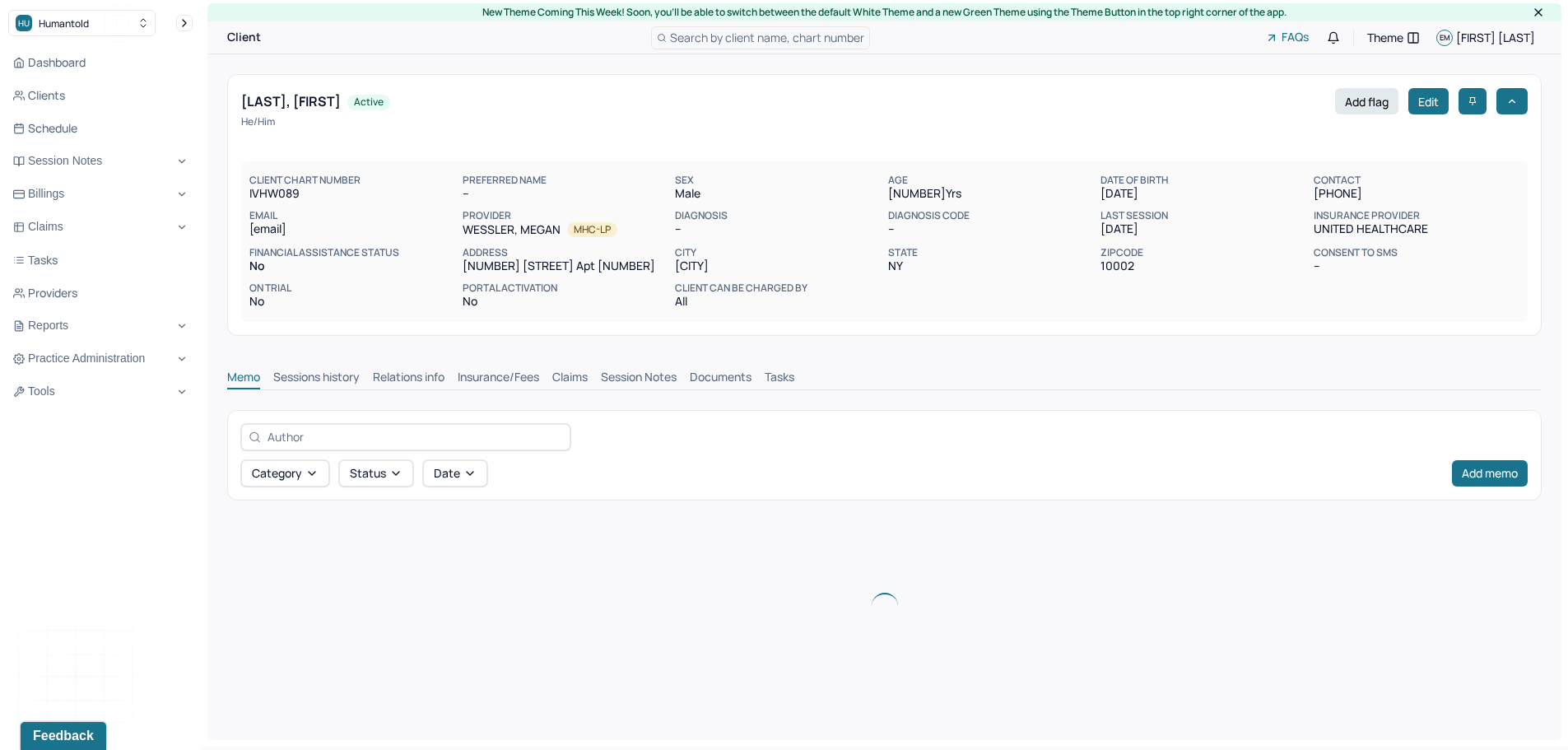 scroll, scrollTop: 28, scrollLeft: 0, axis: vertical 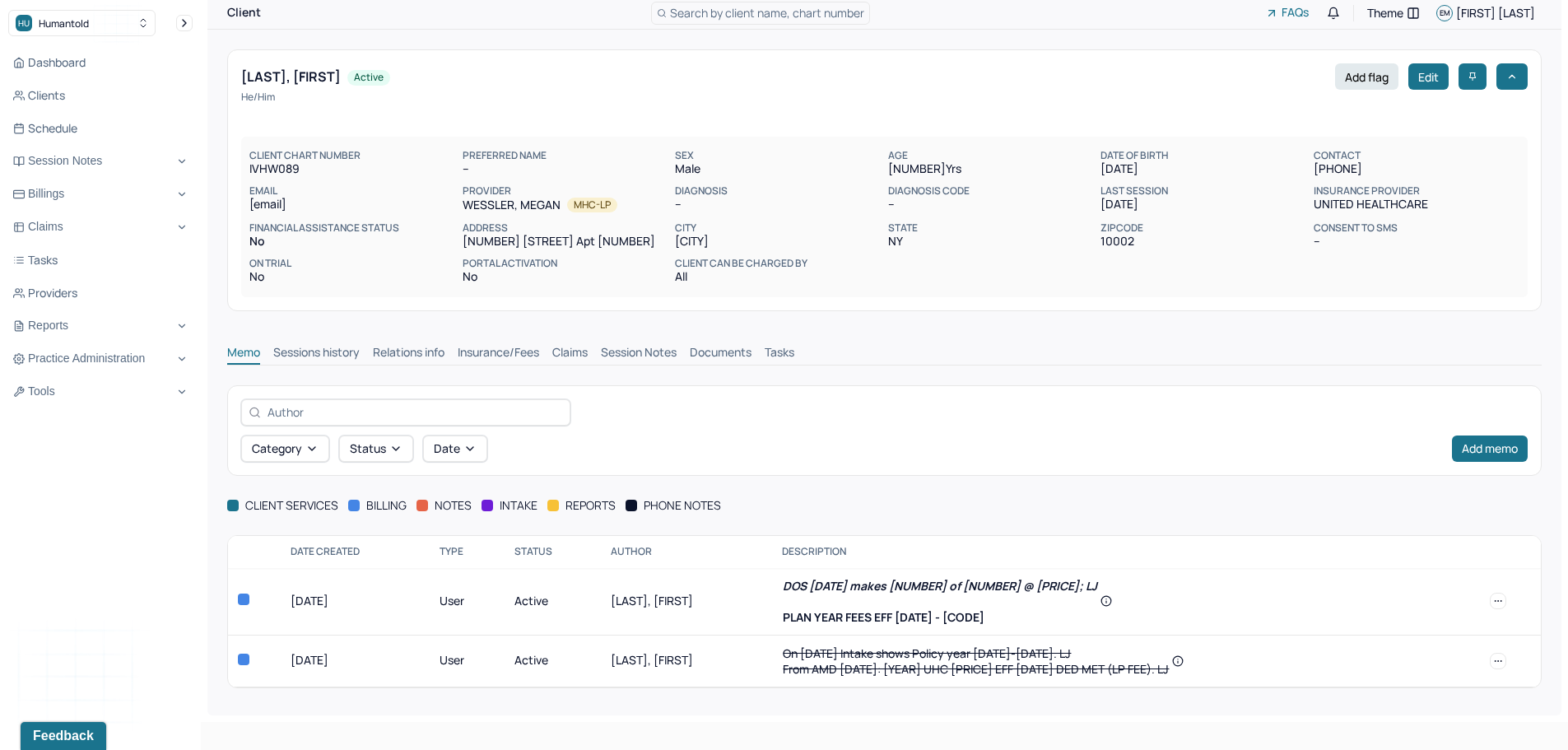 click on "Claims" at bounding box center (570, 354) 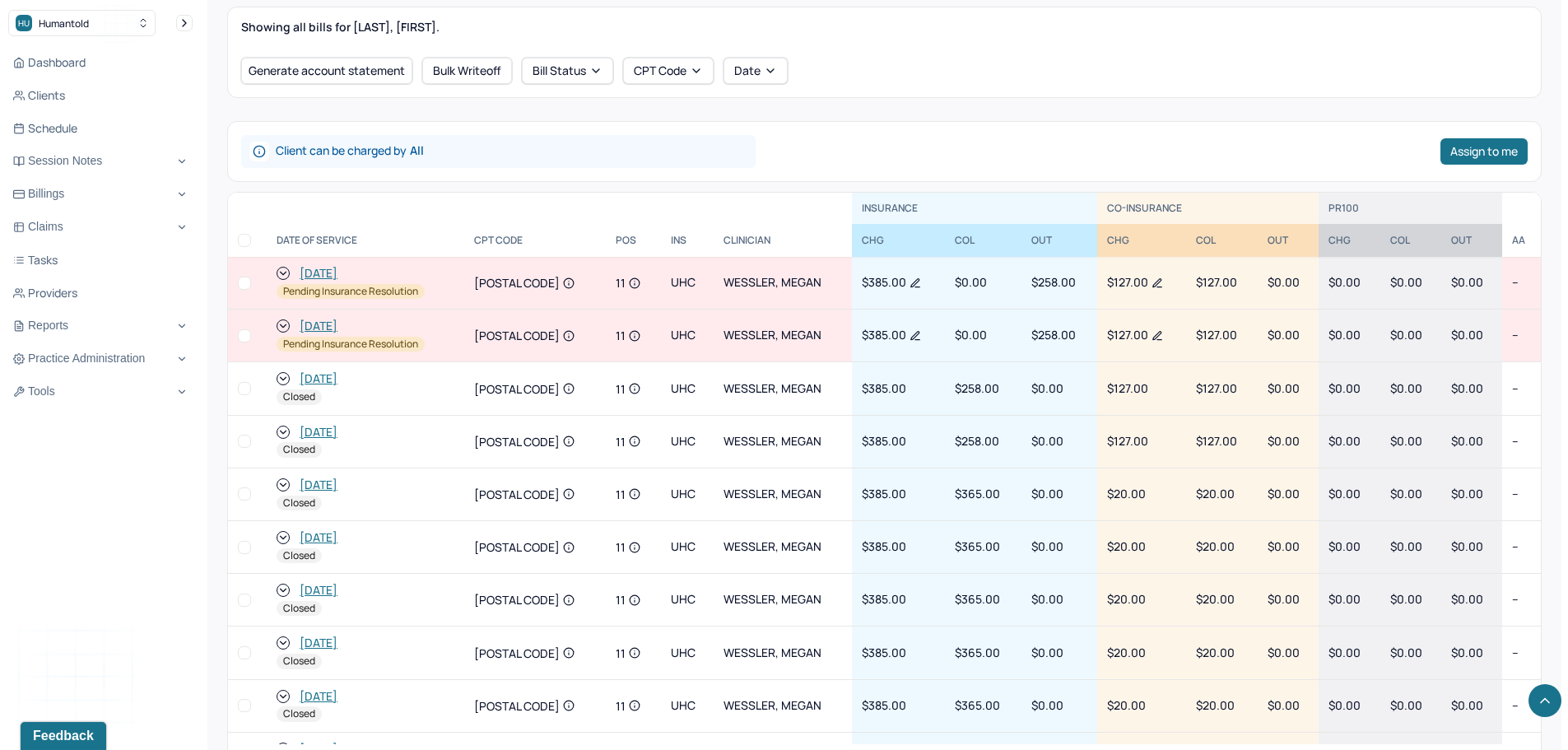 scroll, scrollTop: 604, scrollLeft: 0, axis: vertical 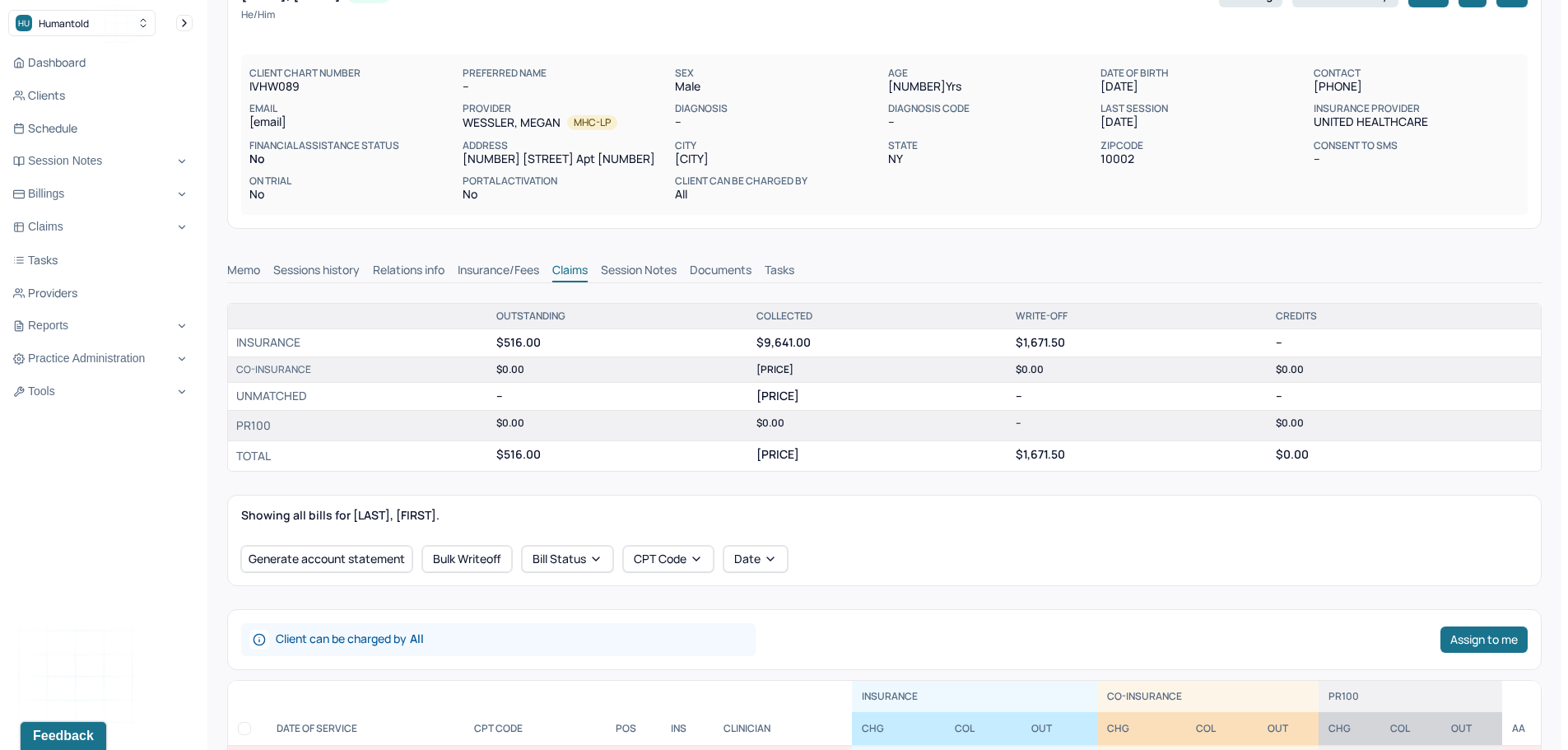 click on "Insurance/Fees" at bounding box center (498, 272) 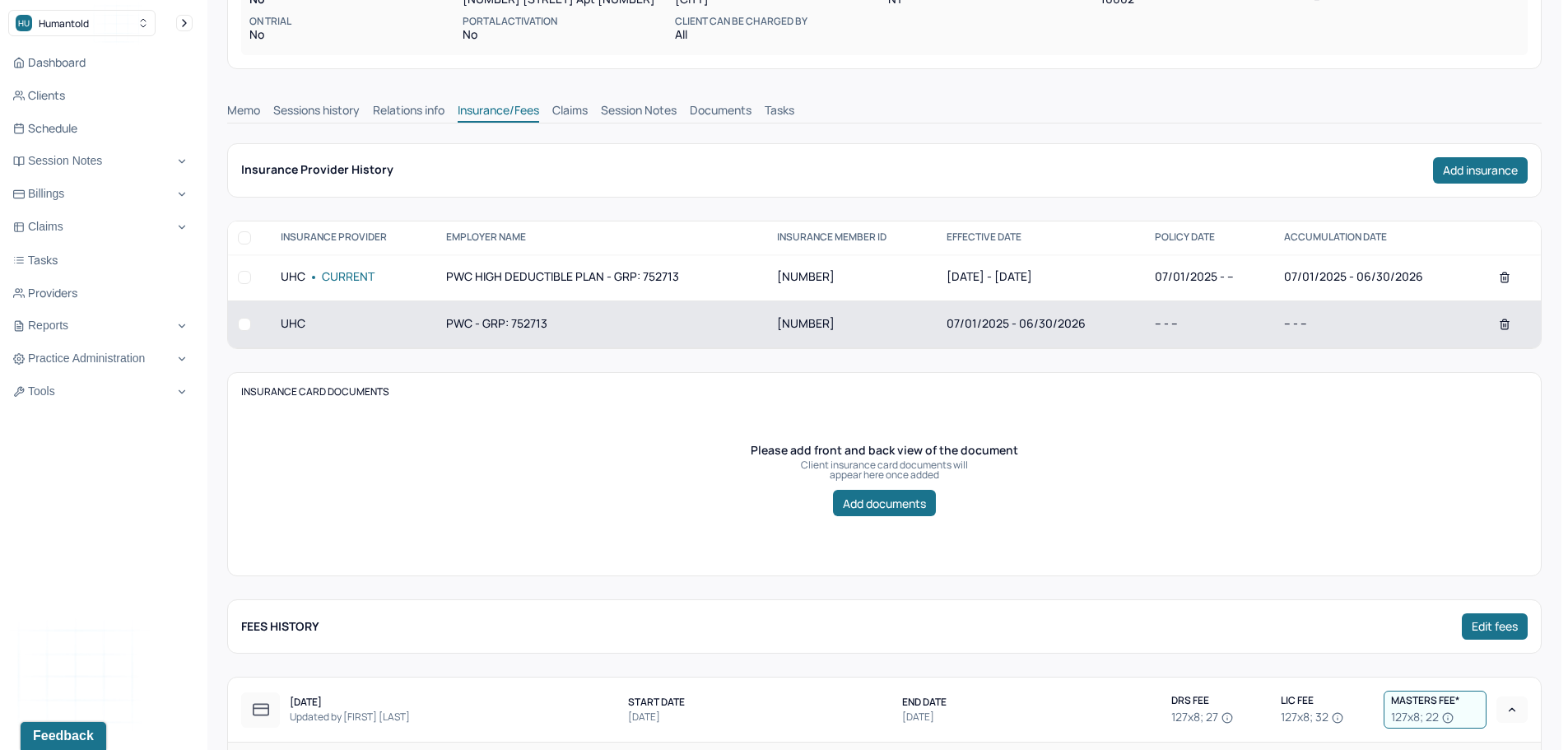 scroll, scrollTop: 275, scrollLeft: 0, axis: vertical 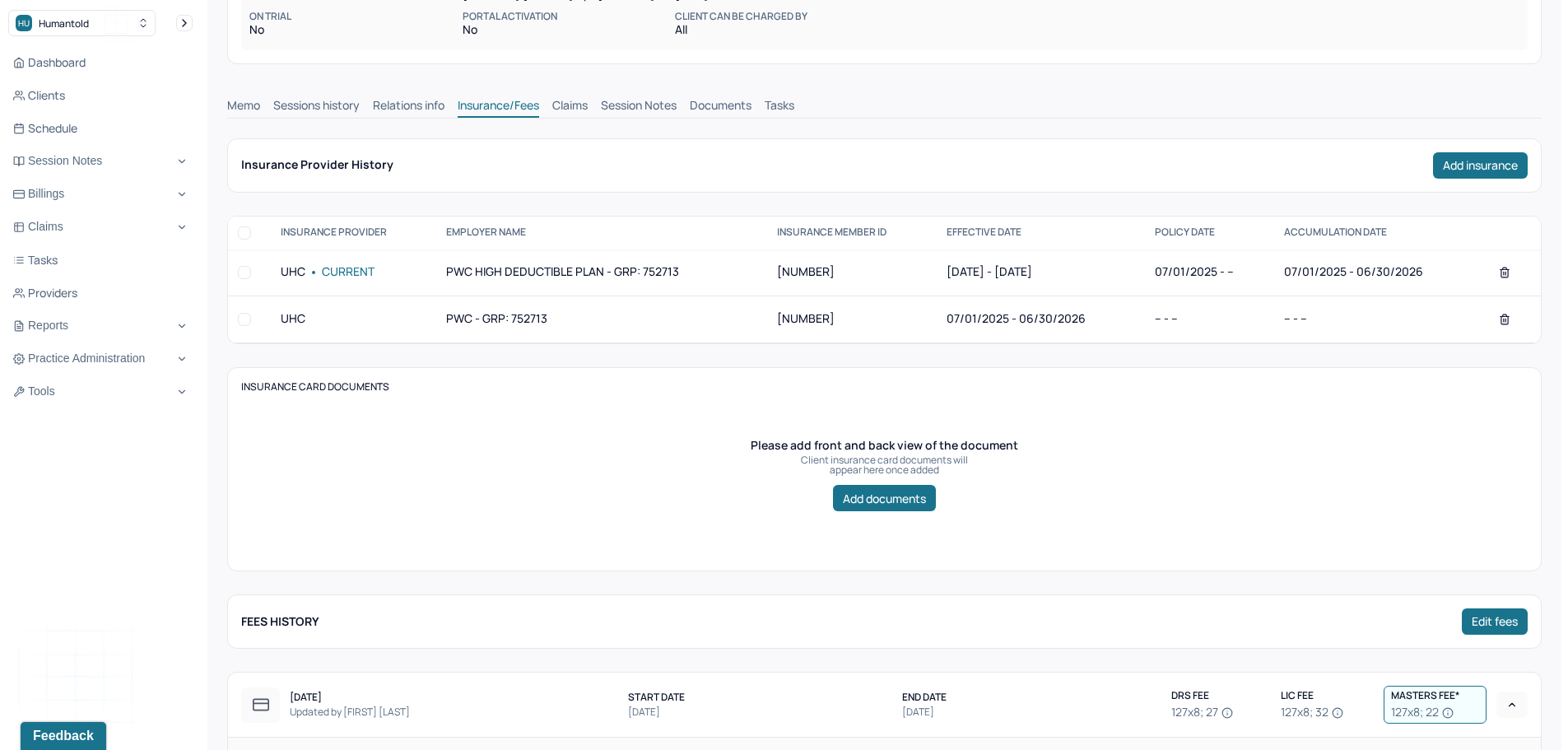 click on "Claims" at bounding box center (570, 107) 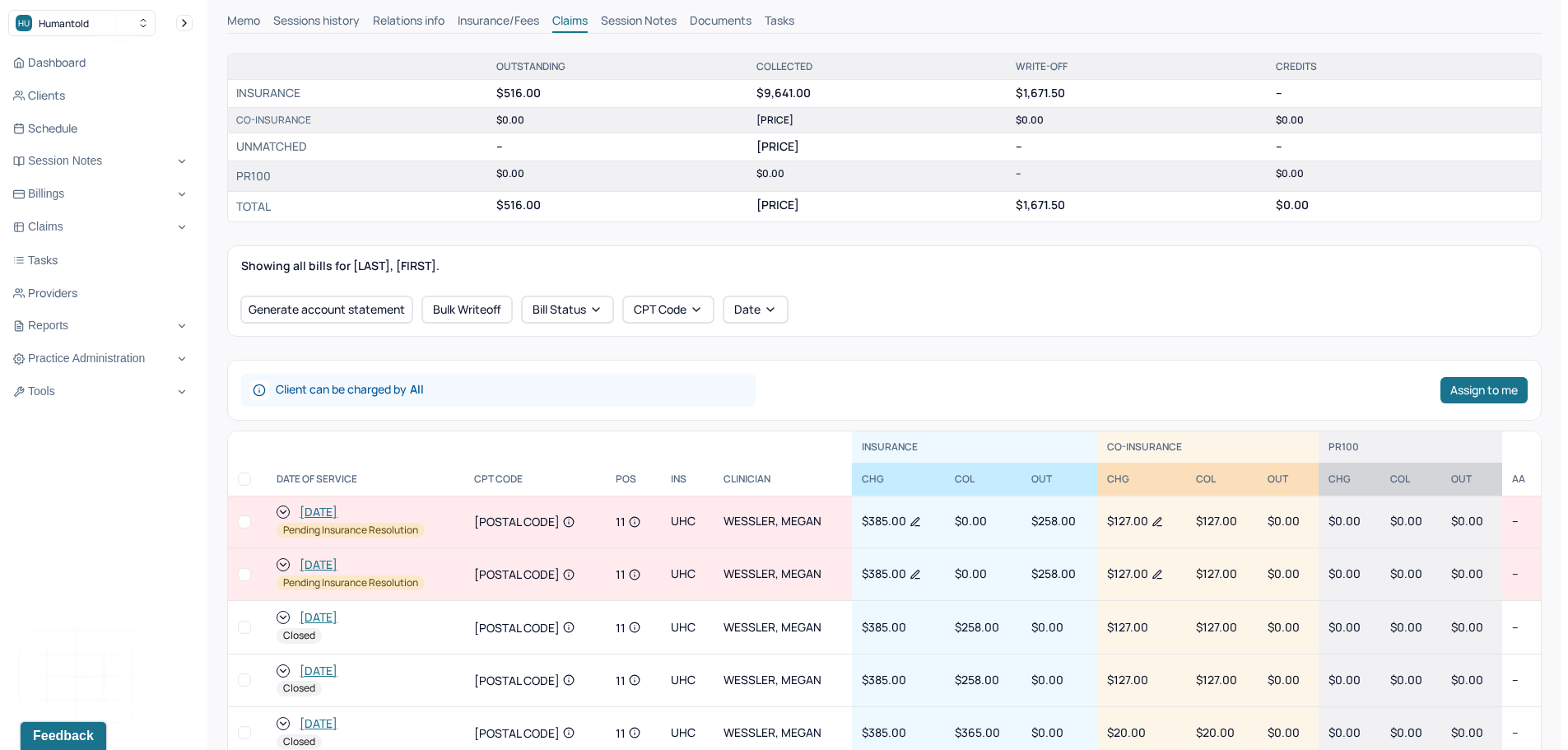 scroll, scrollTop: 522, scrollLeft: 0, axis: vertical 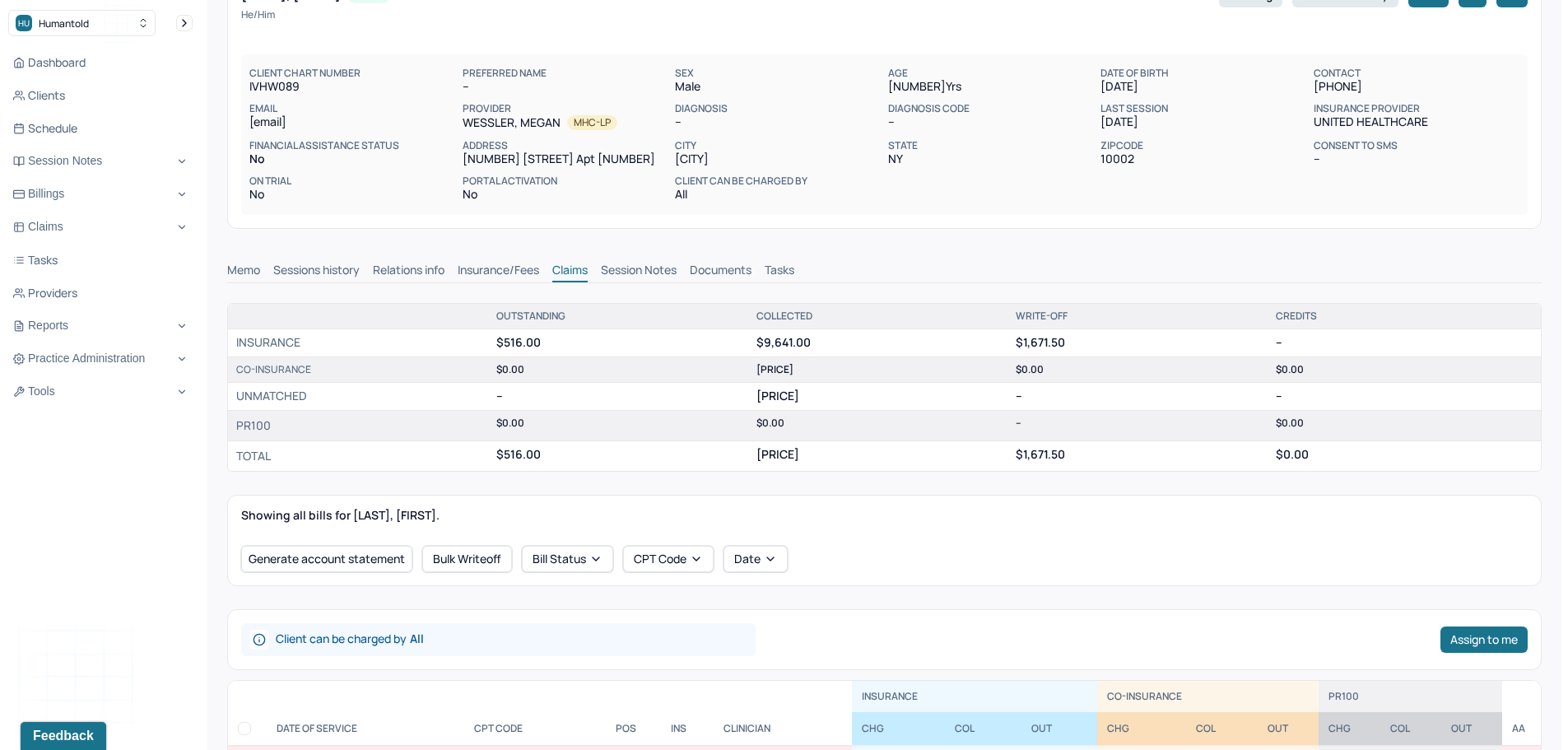click on "Insurance/Fees" at bounding box center [498, 272] 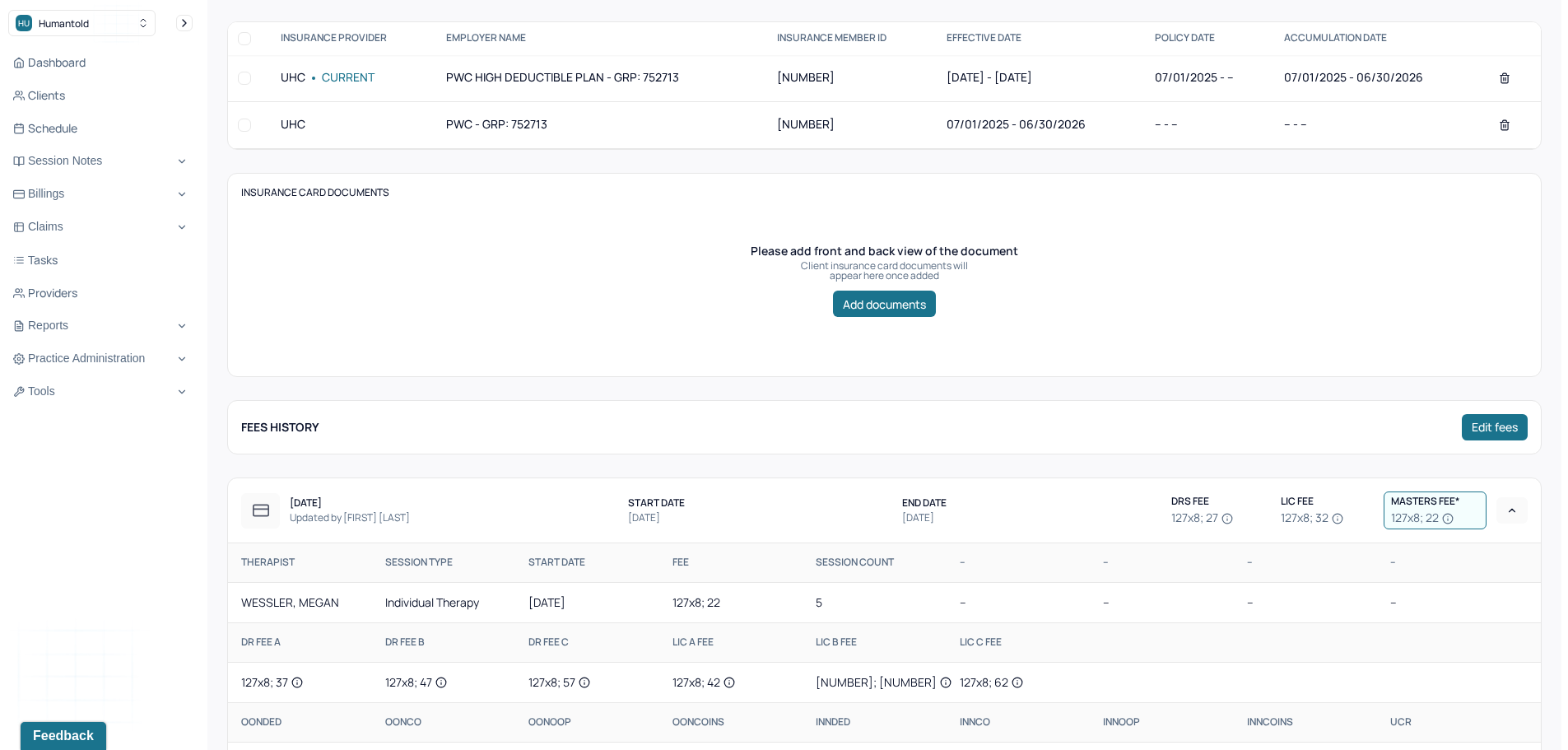 scroll, scrollTop: 522, scrollLeft: 0, axis: vertical 